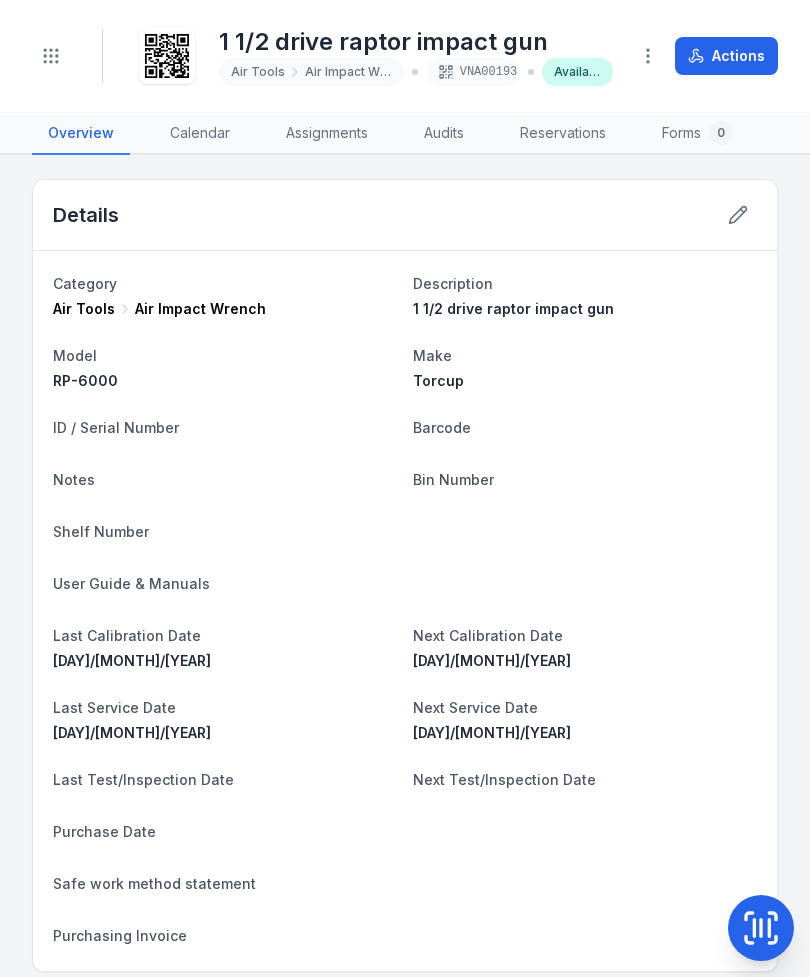 scroll, scrollTop: 0, scrollLeft: 0, axis: both 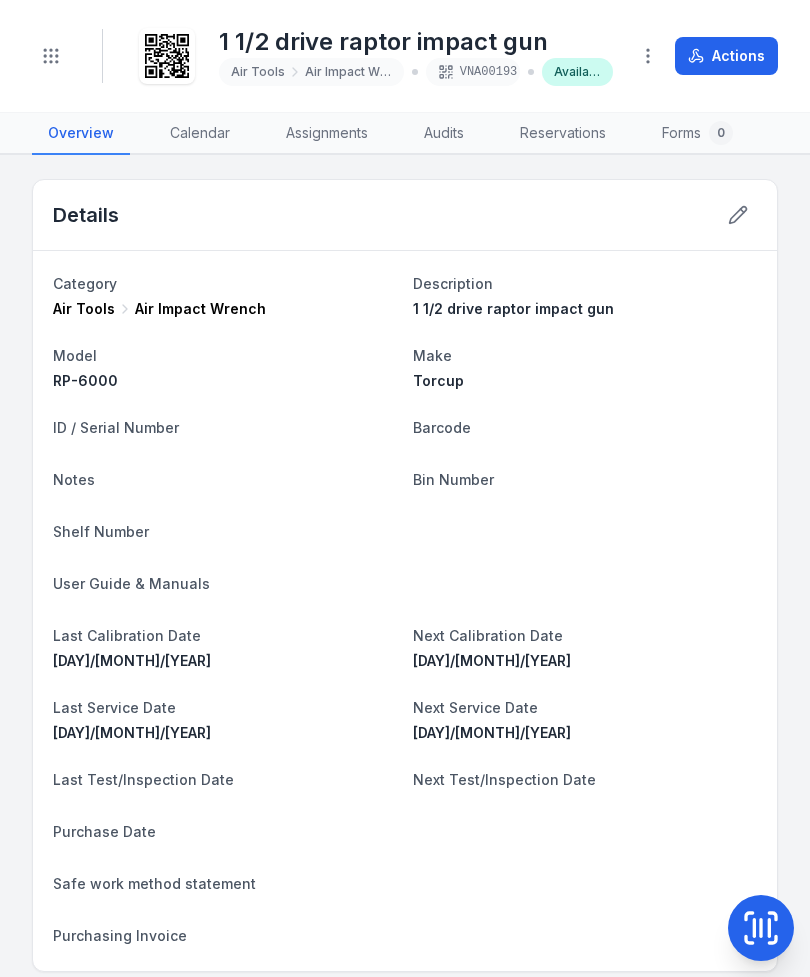 click 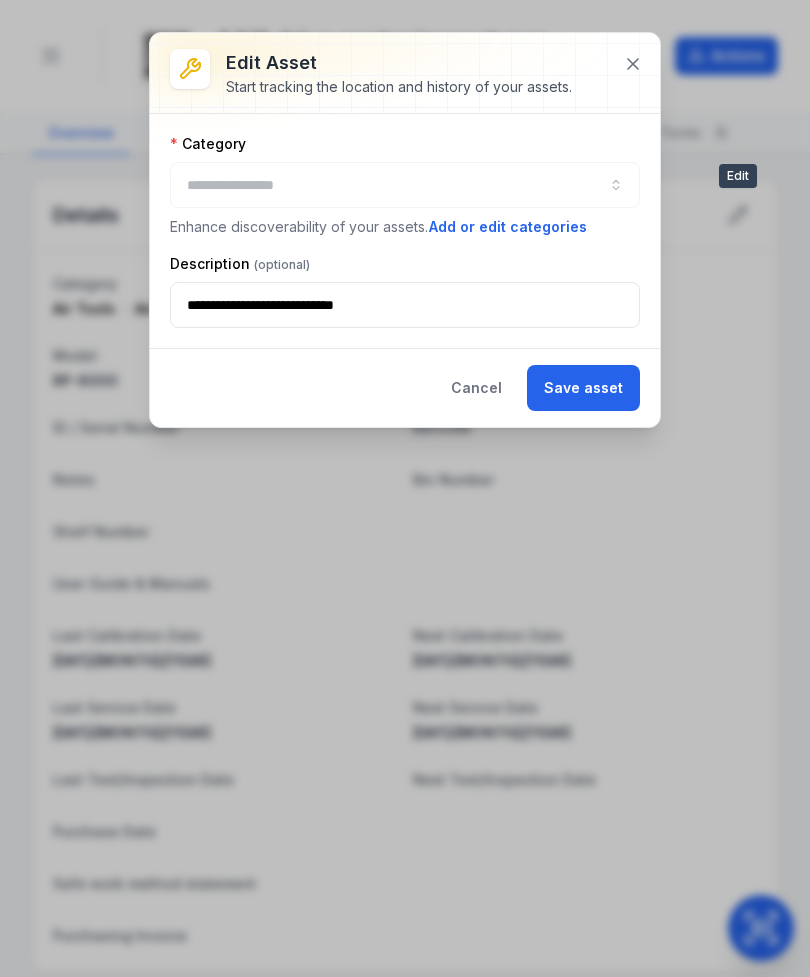 type on "**********" 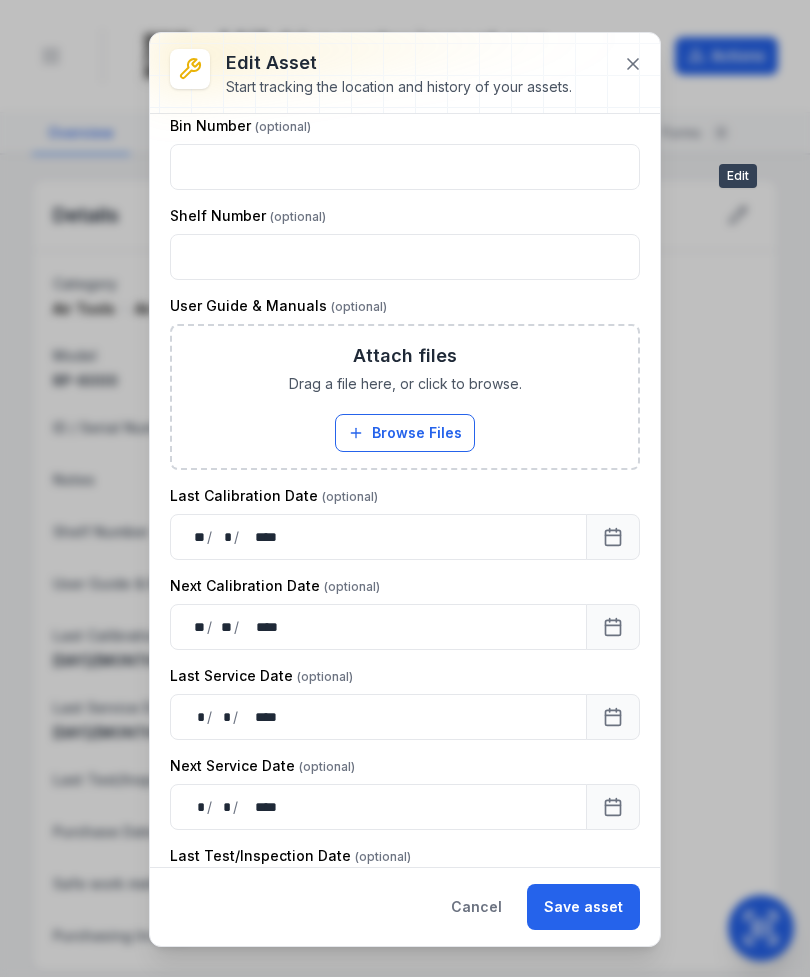 scroll, scrollTop: 682, scrollLeft: 0, axis: vertical 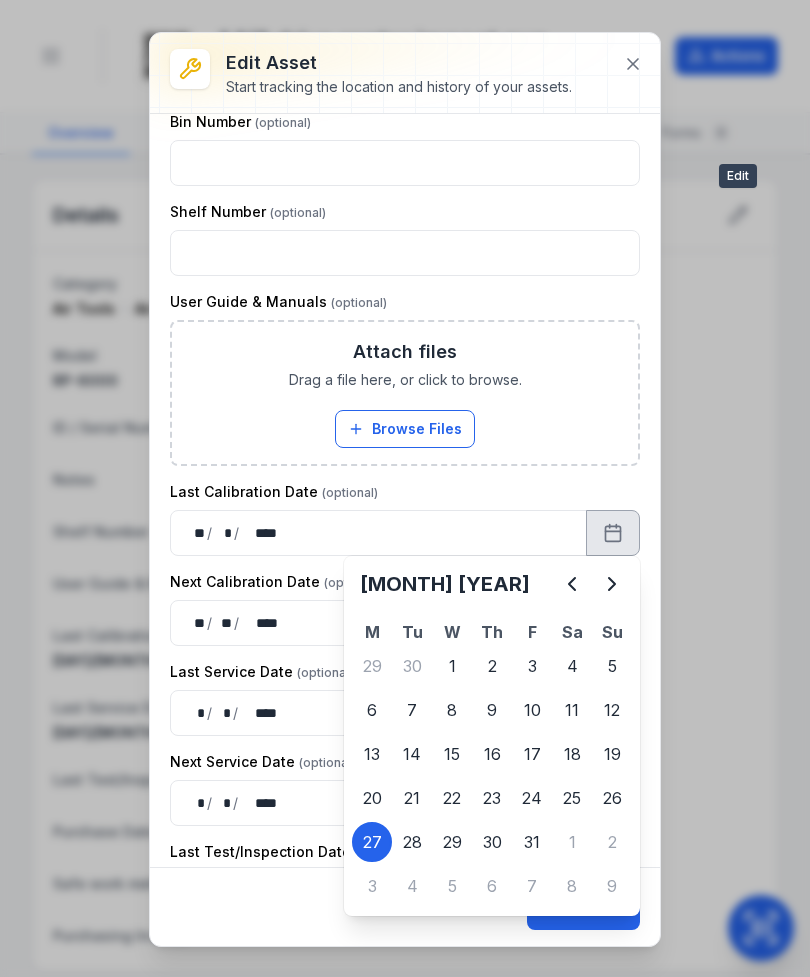 click 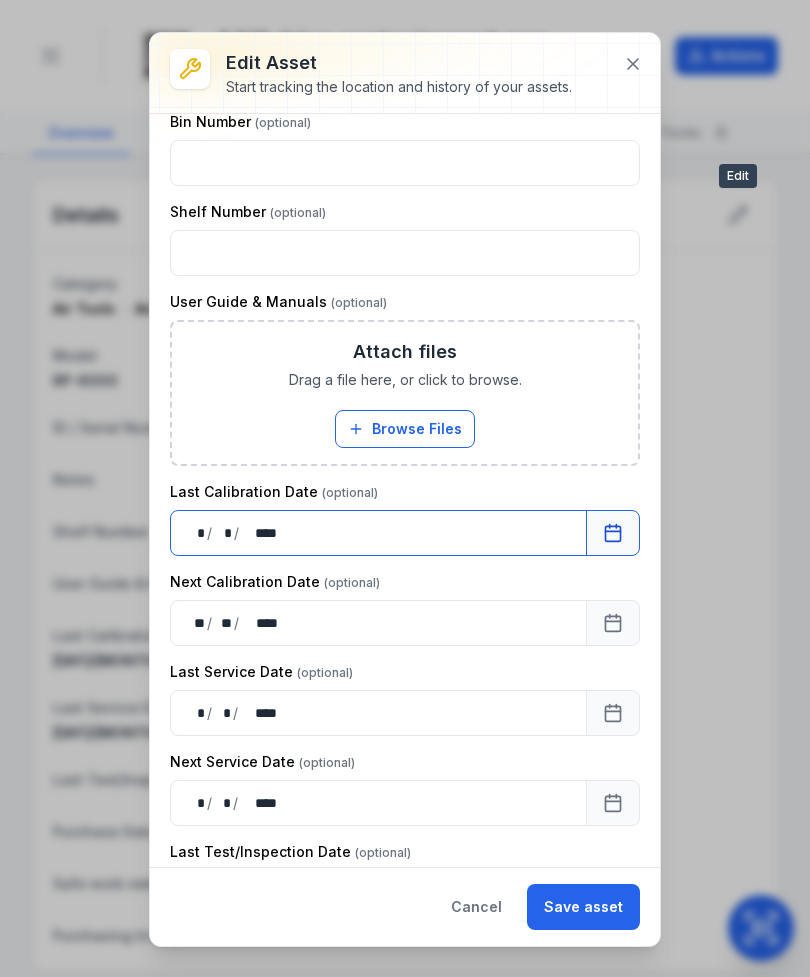 click on "** * / ** * / **** ****" at bounding box center (378, 713) 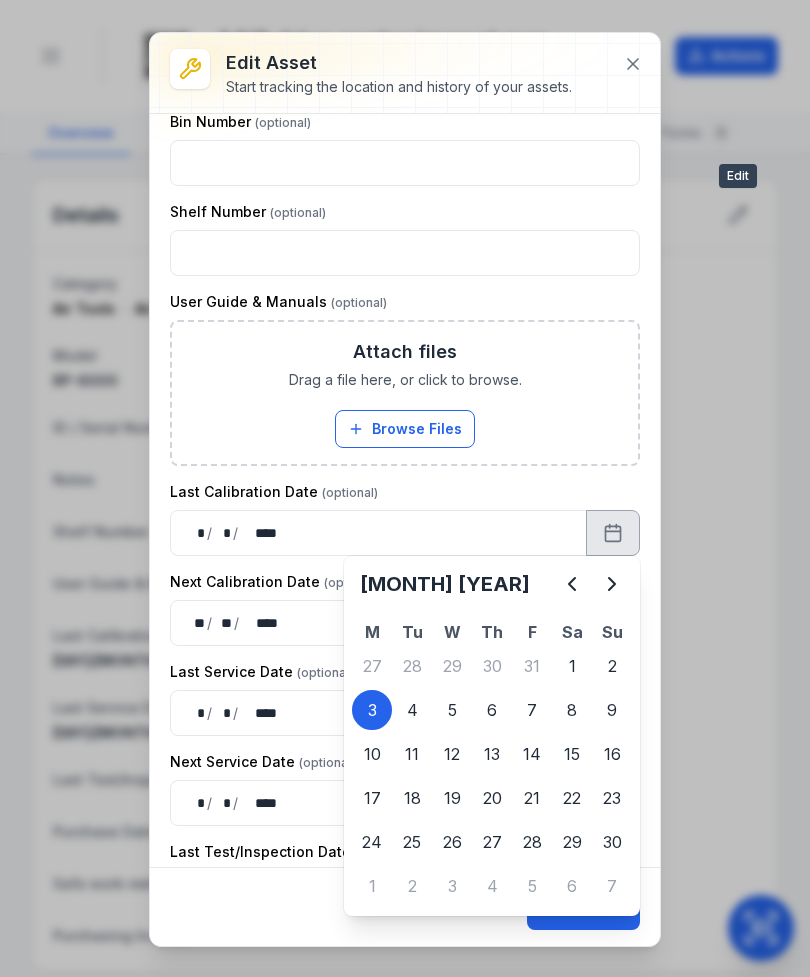 click 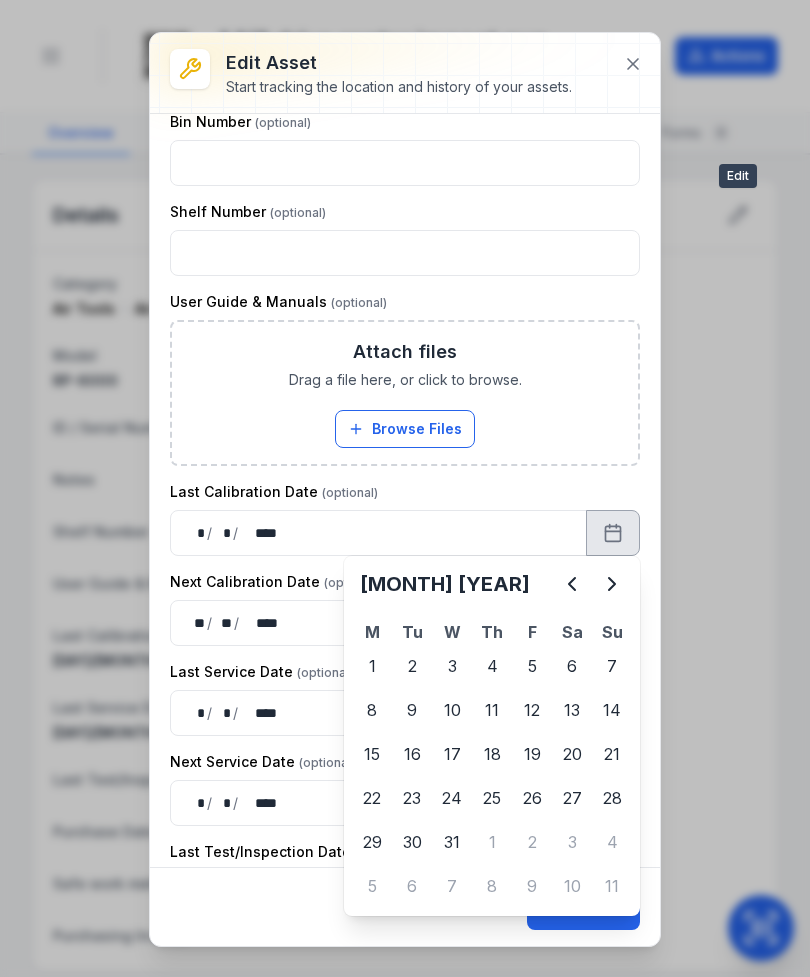 click 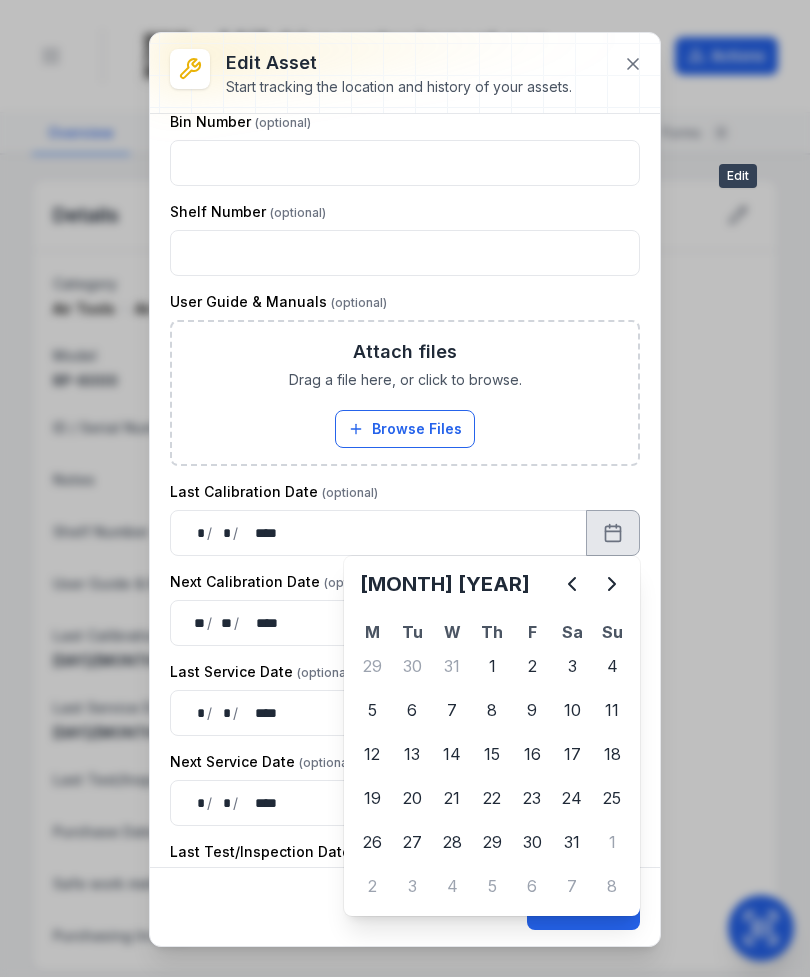 click 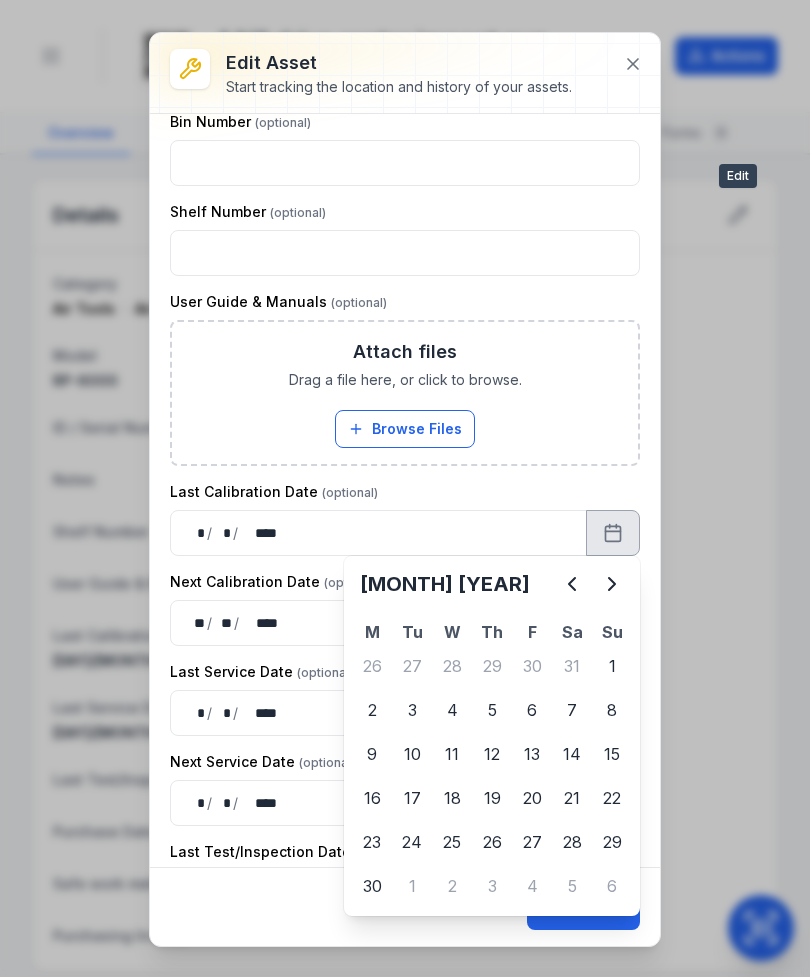 click 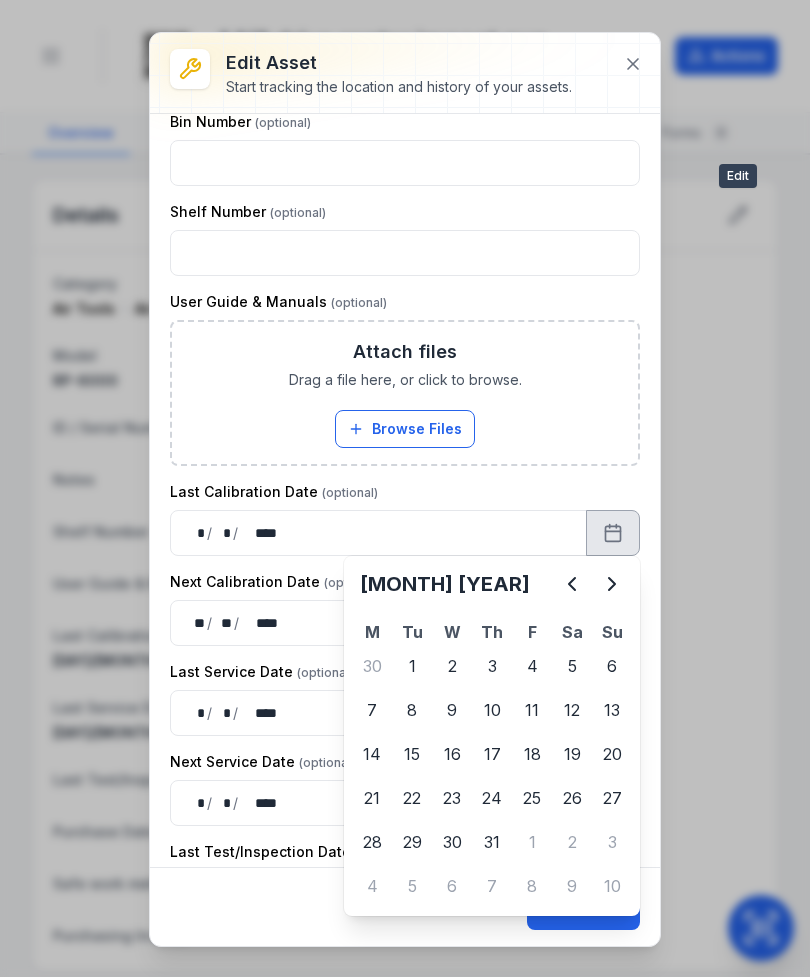 click 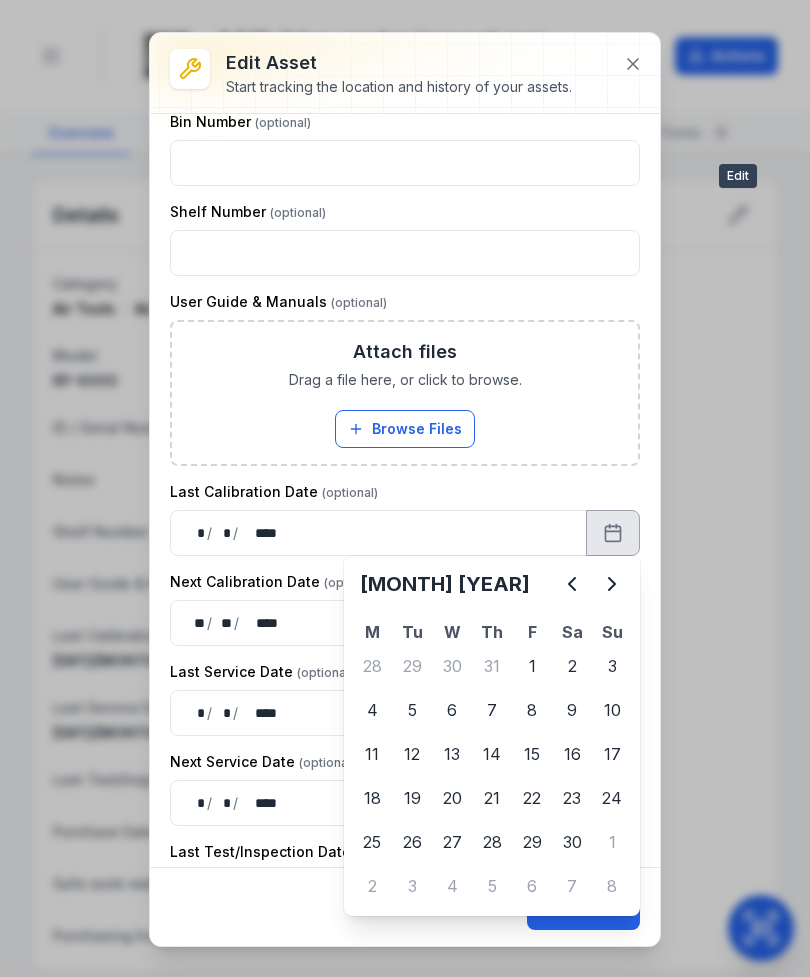 click 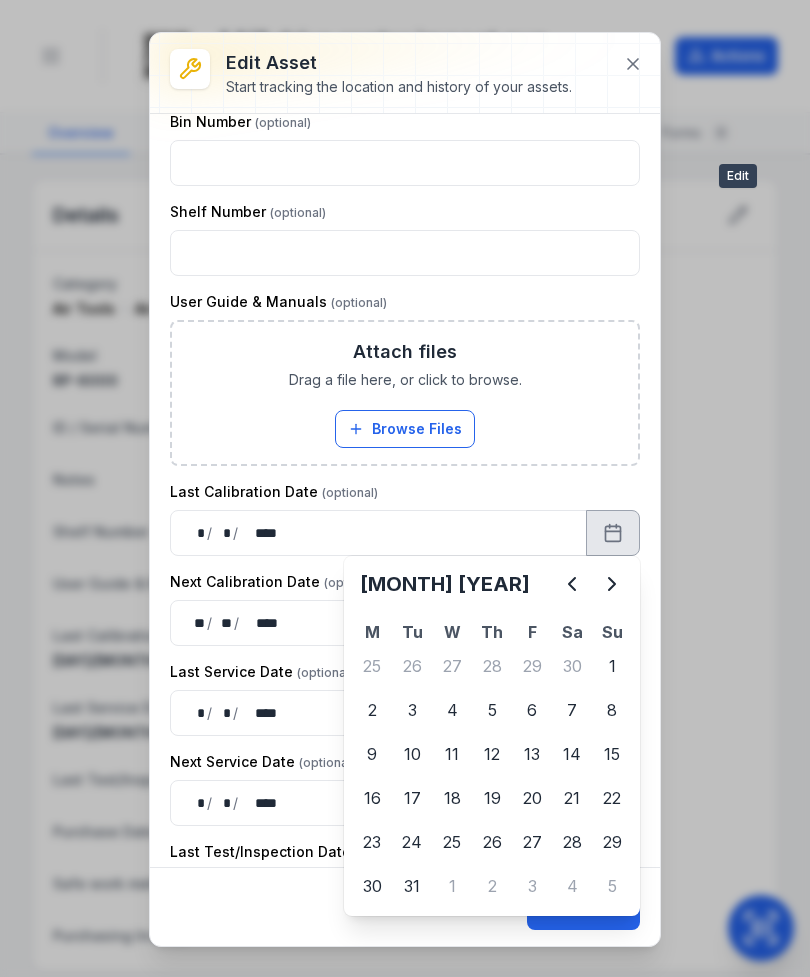 click 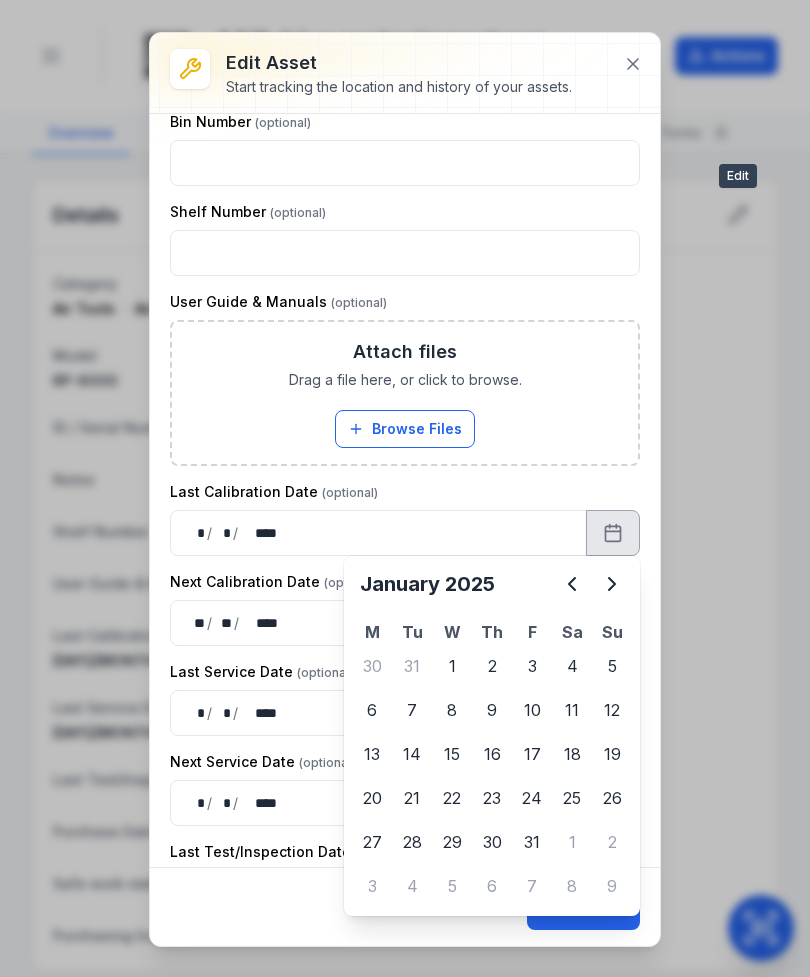 click 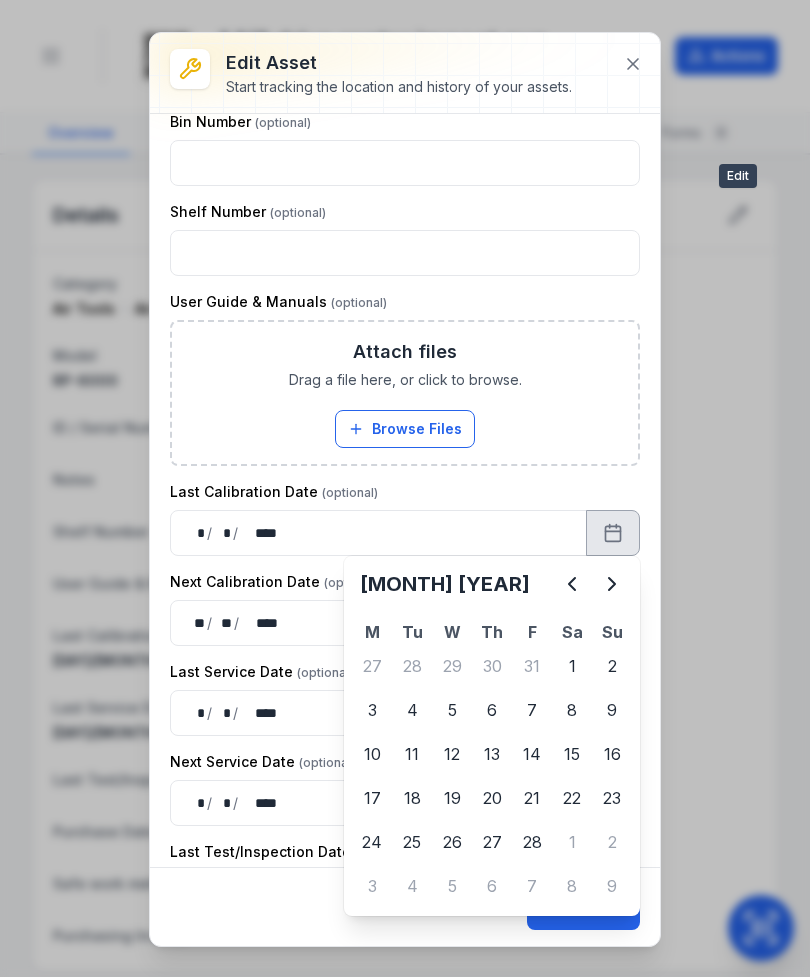 click at bounding box center [612, 584] 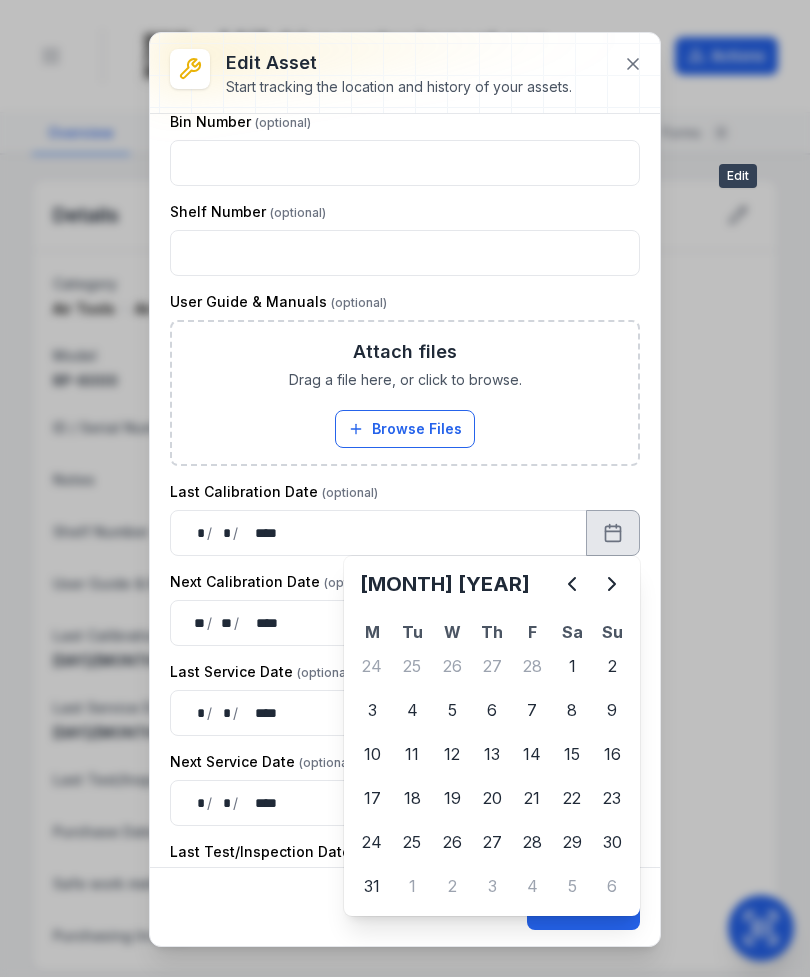 click at bounding box center (612, 584) 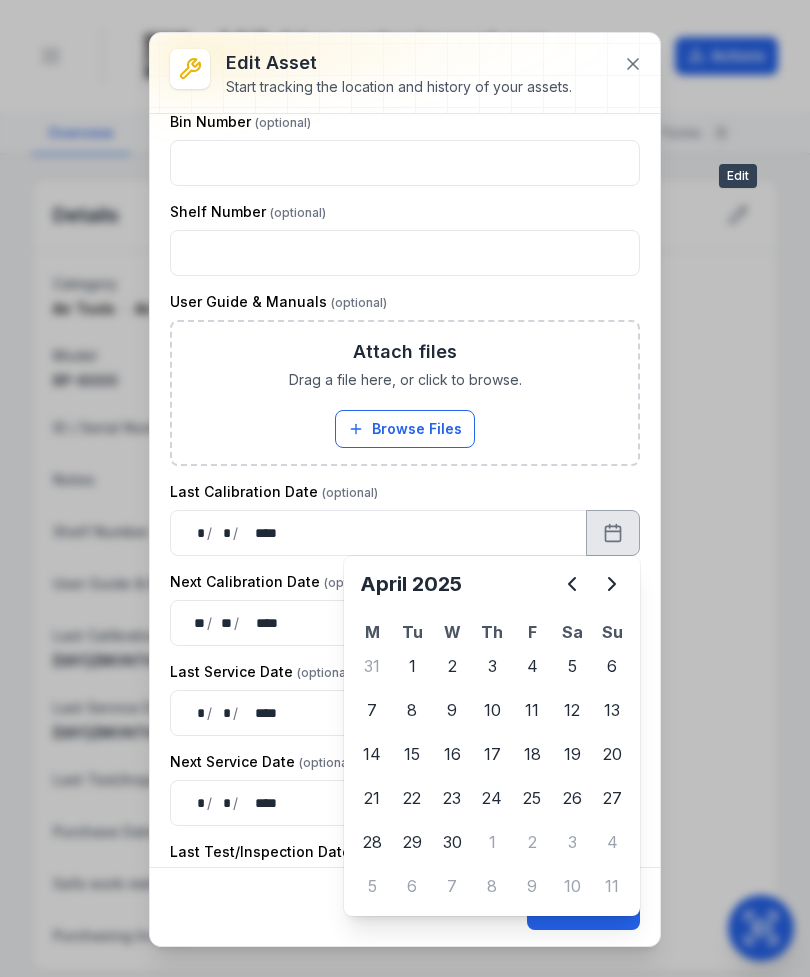 click 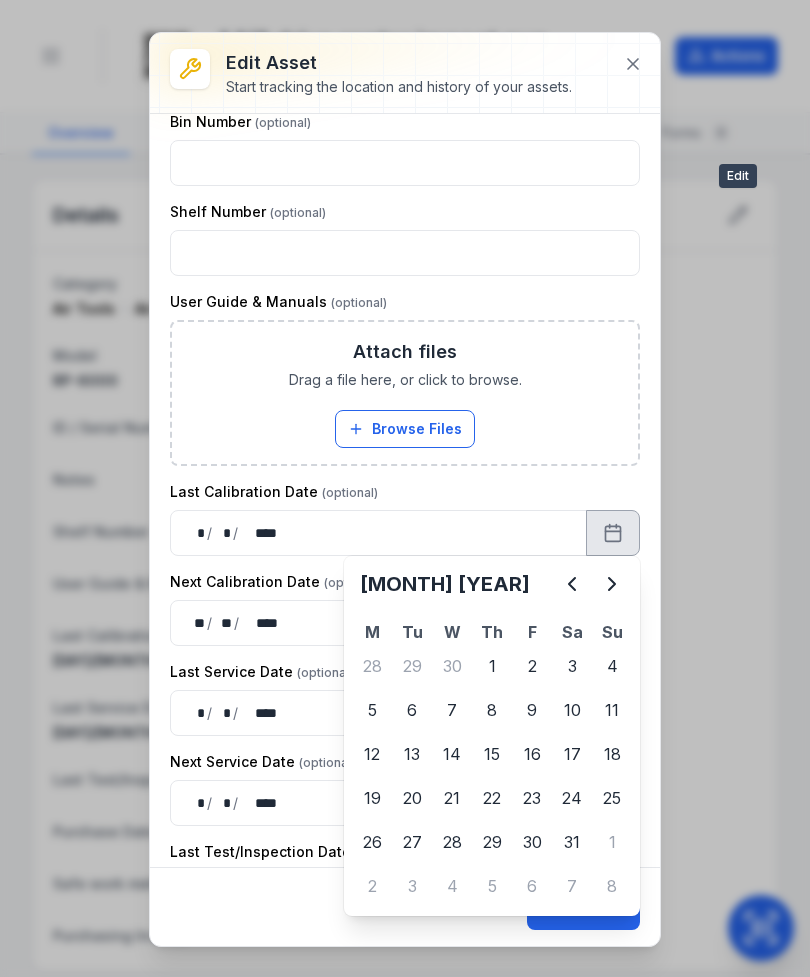 click at bounding box center [612, 584] 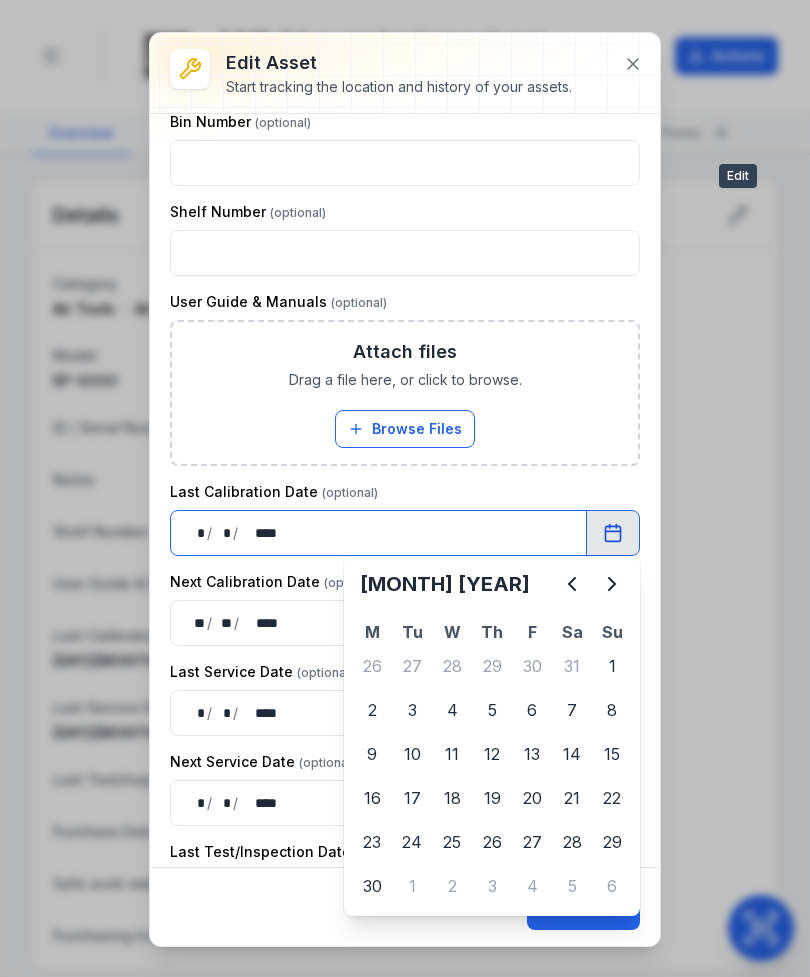 click on "** * / ** * / **** ****" at bounding box center (378, 713) 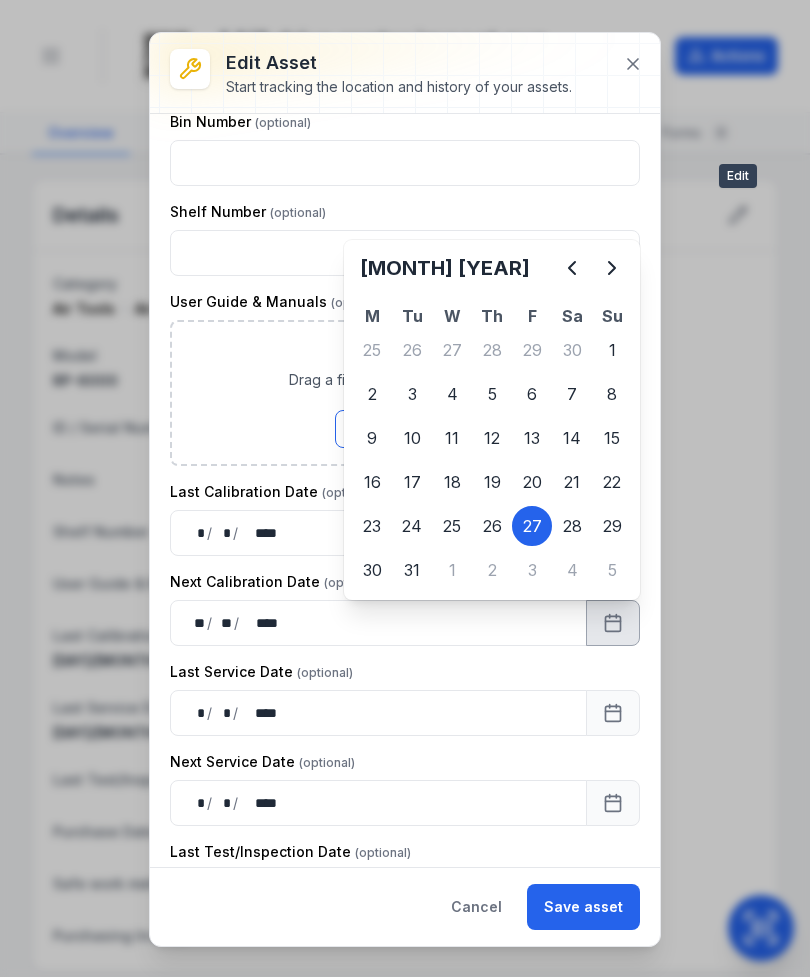 click 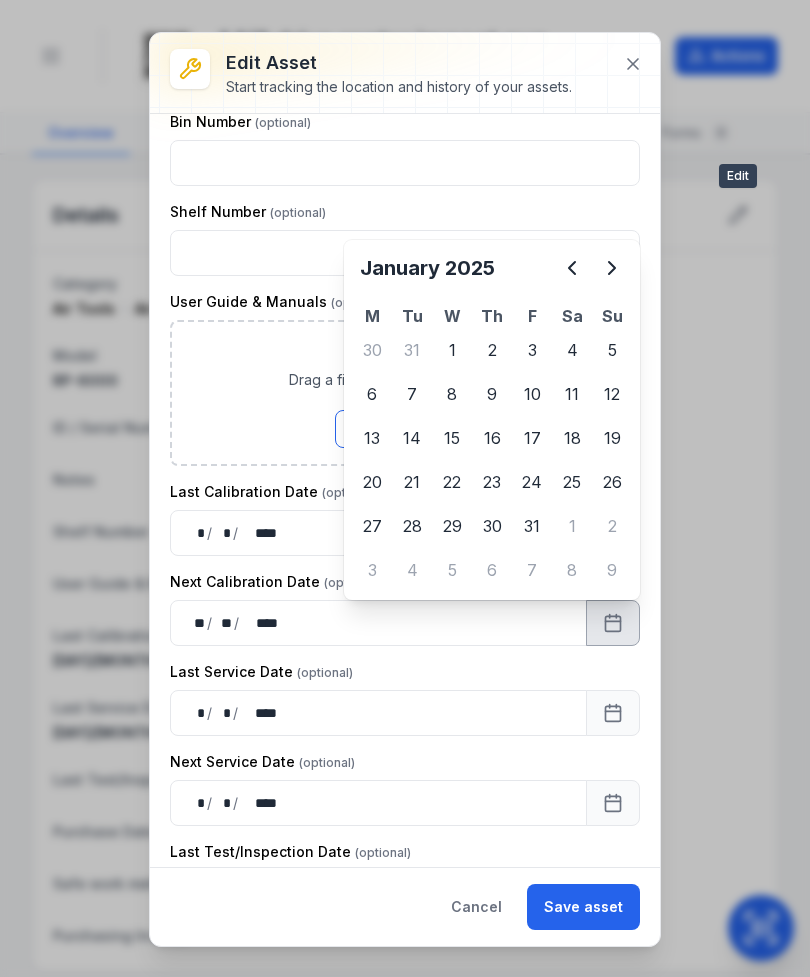 click 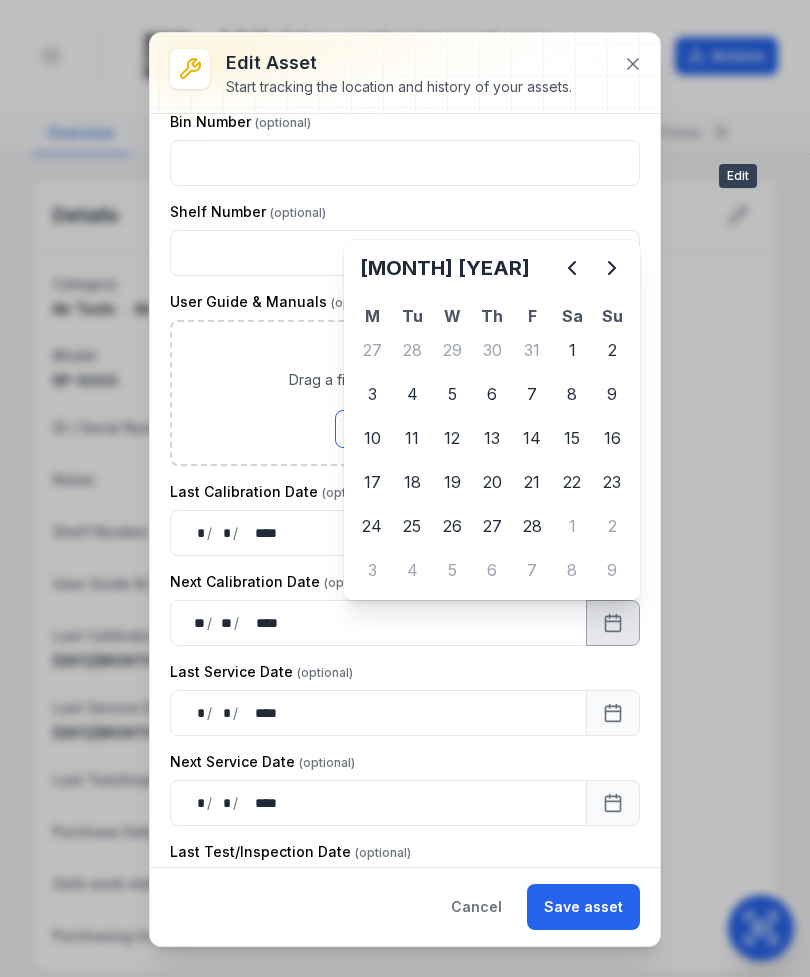click 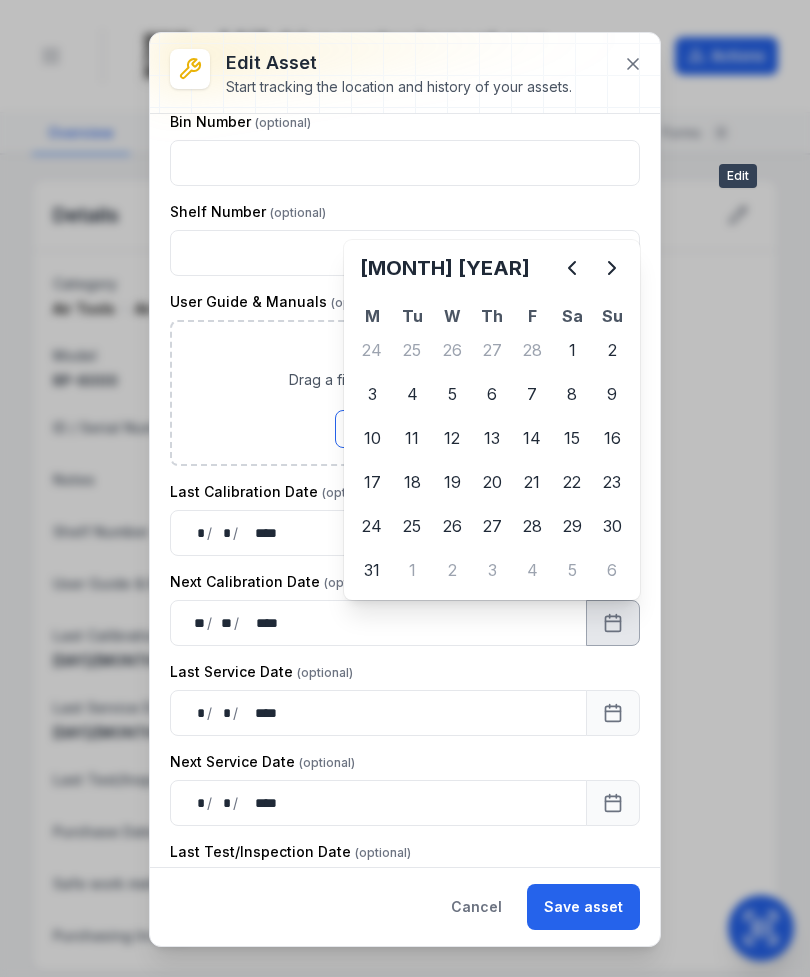 click 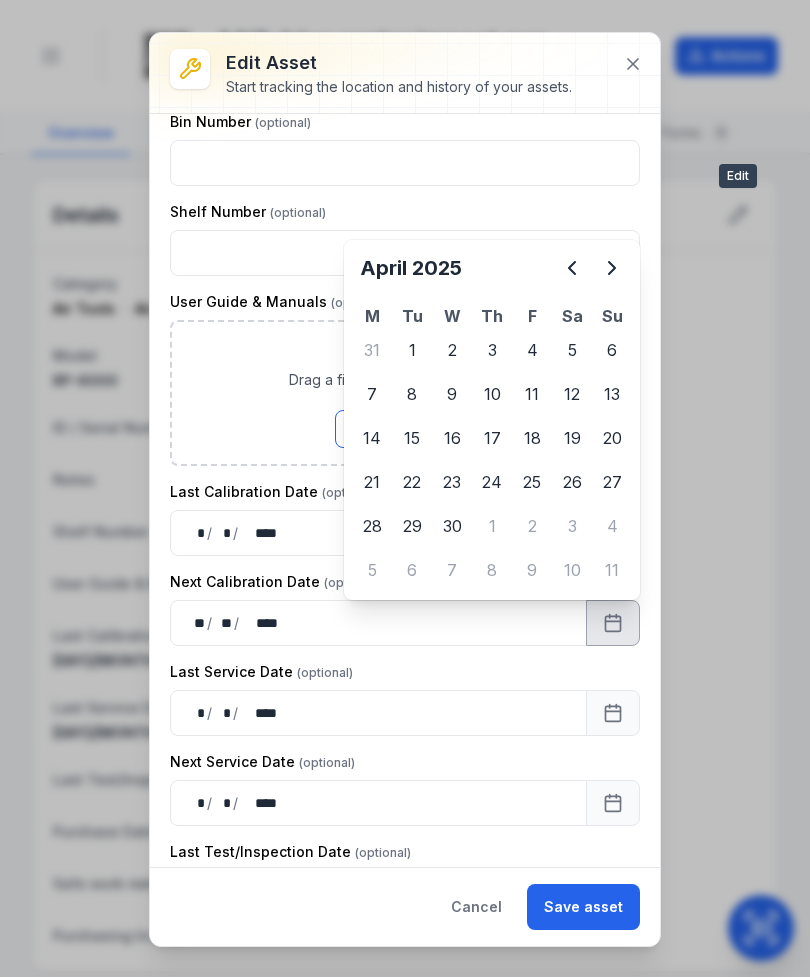 click 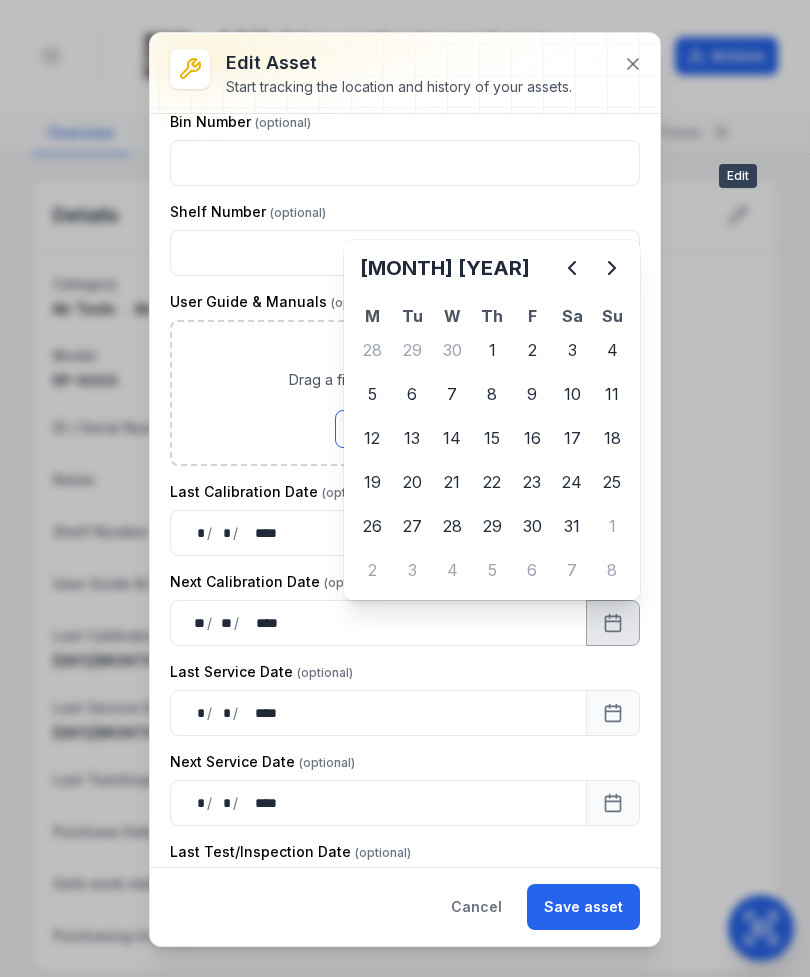 click 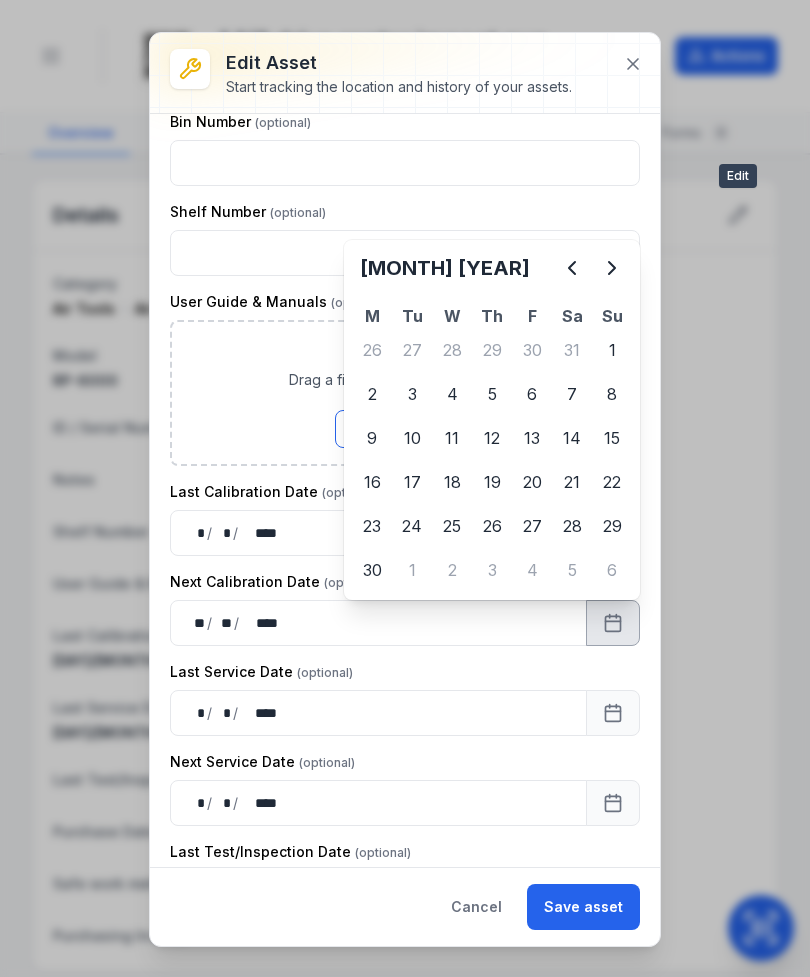 click 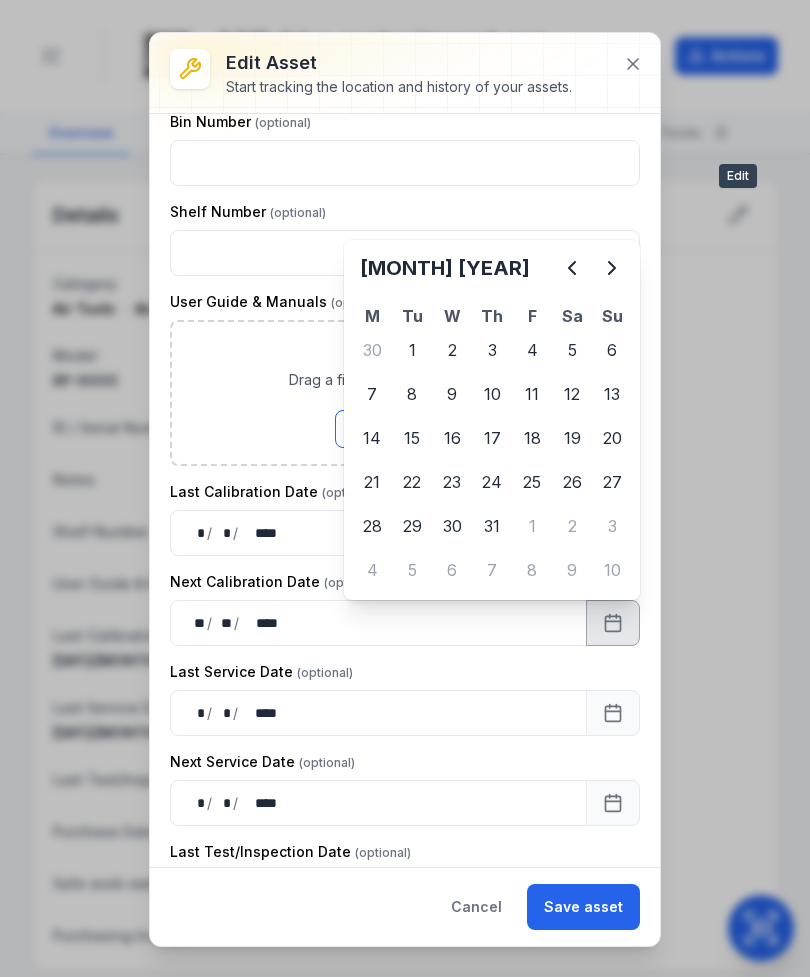 click 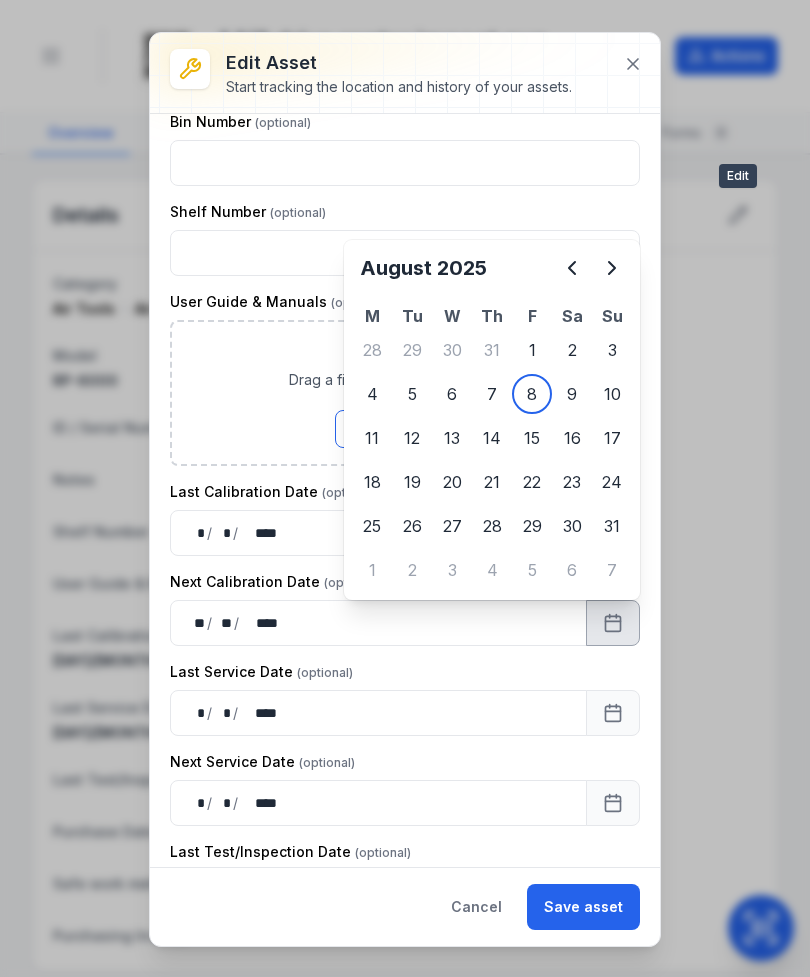 click 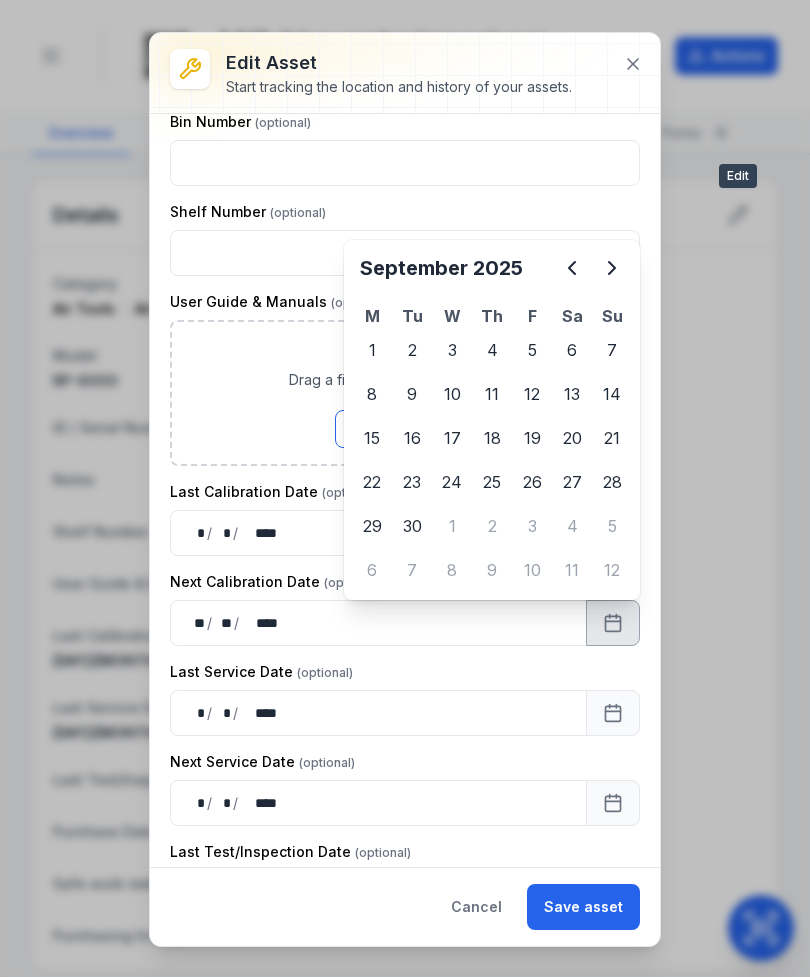 click 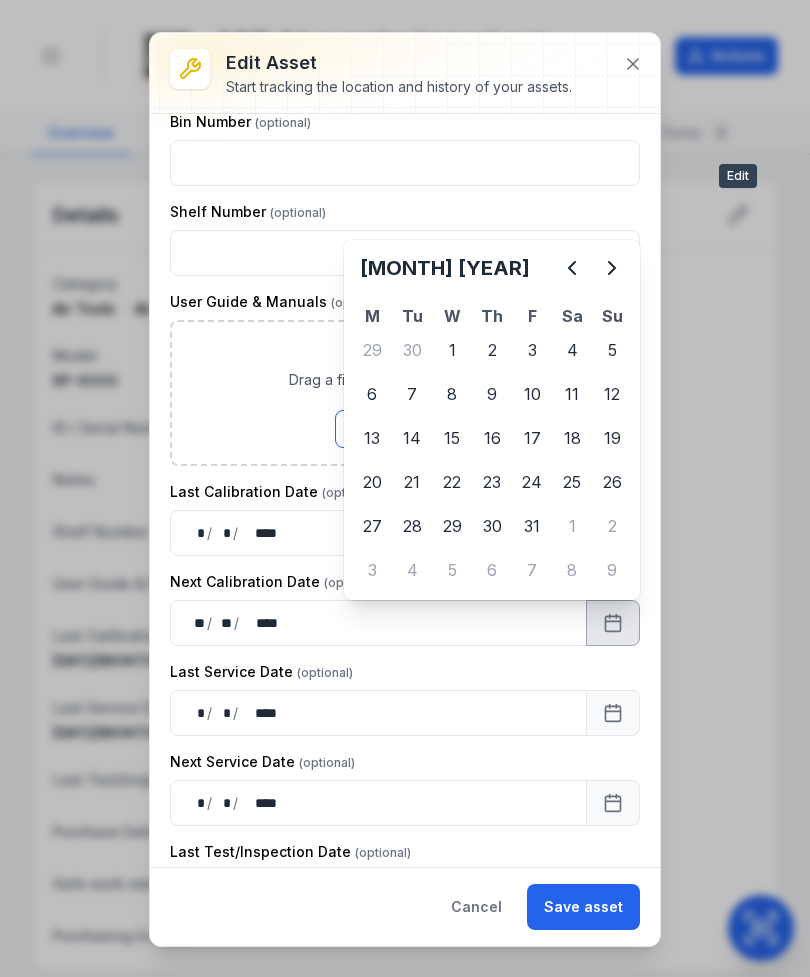 click 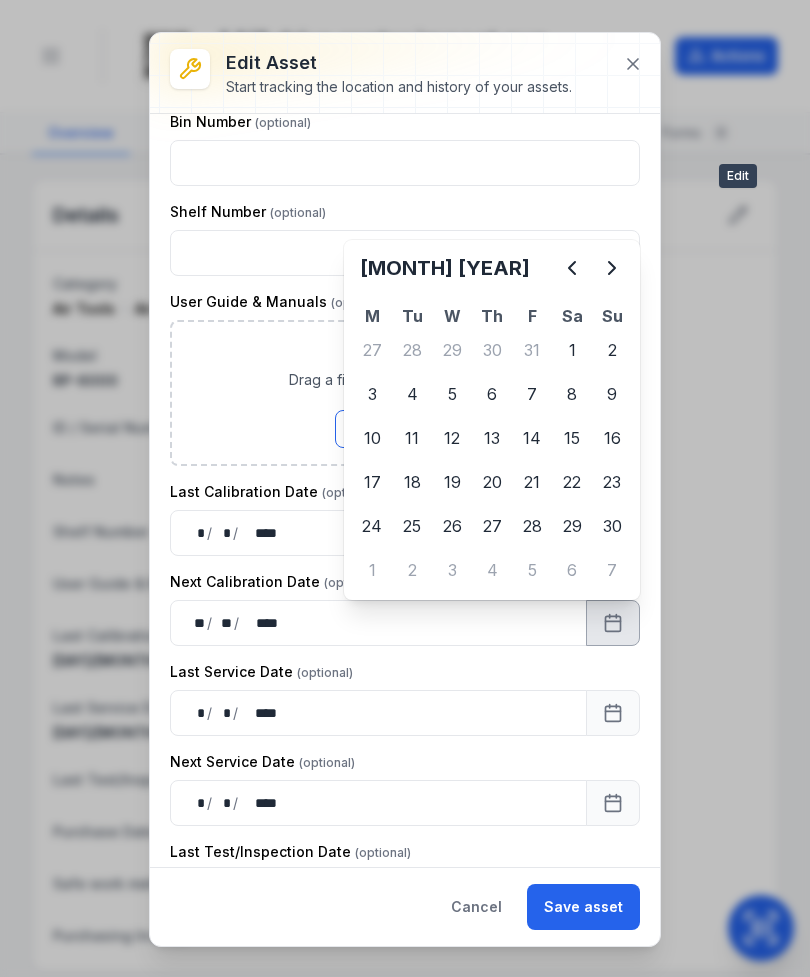 click 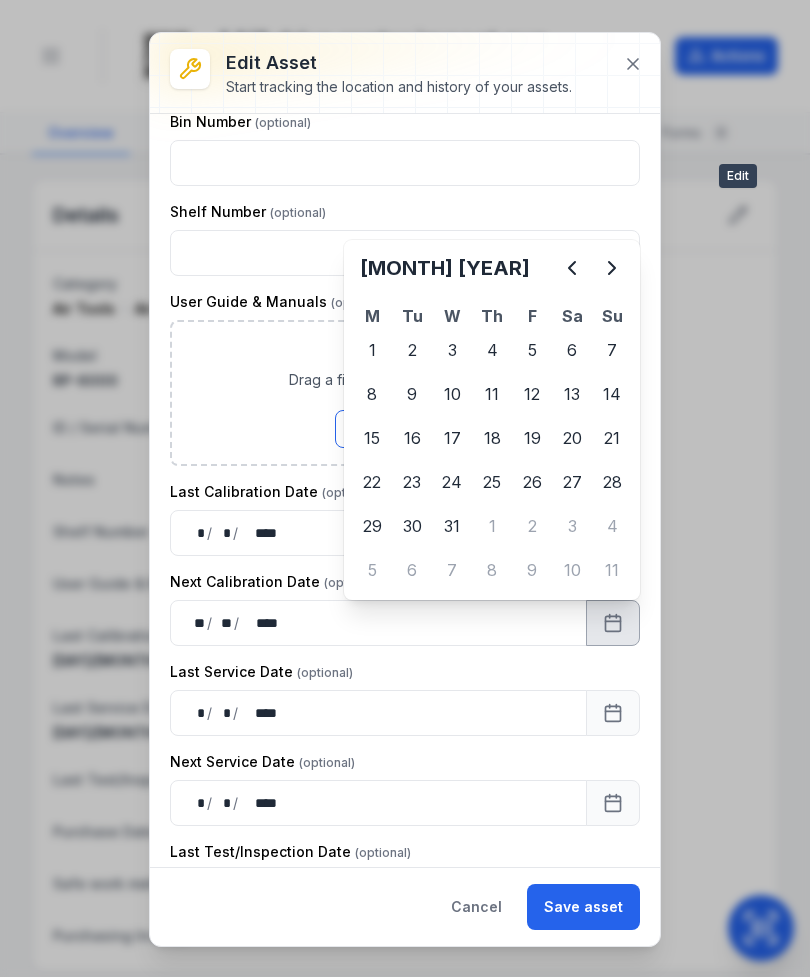 click 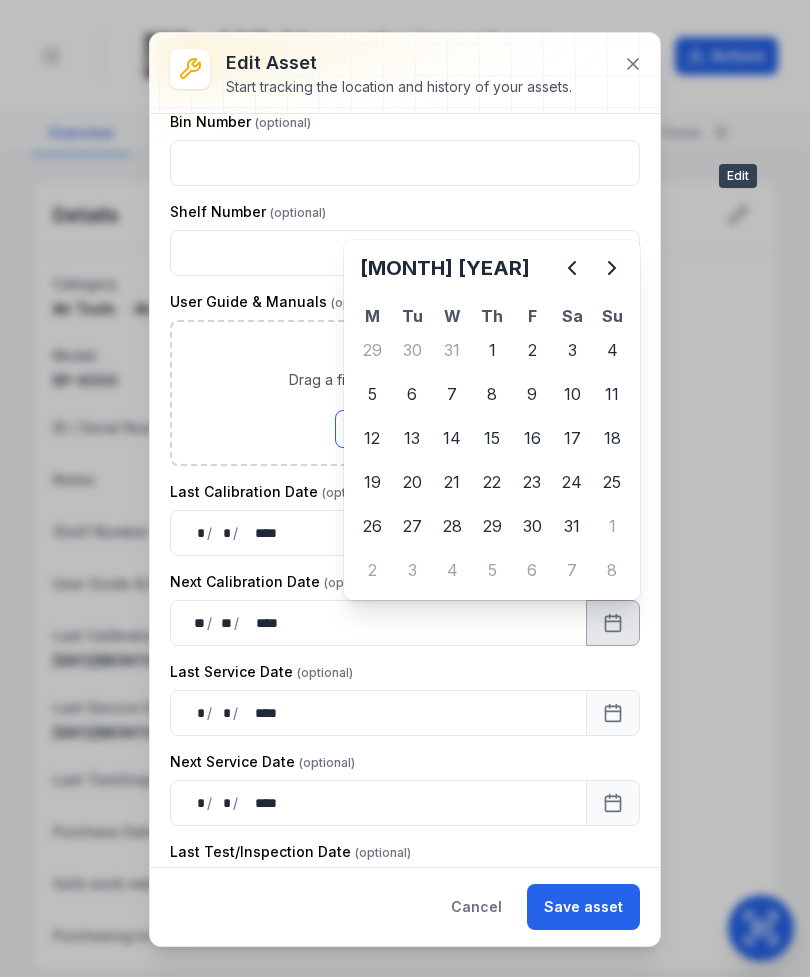 click 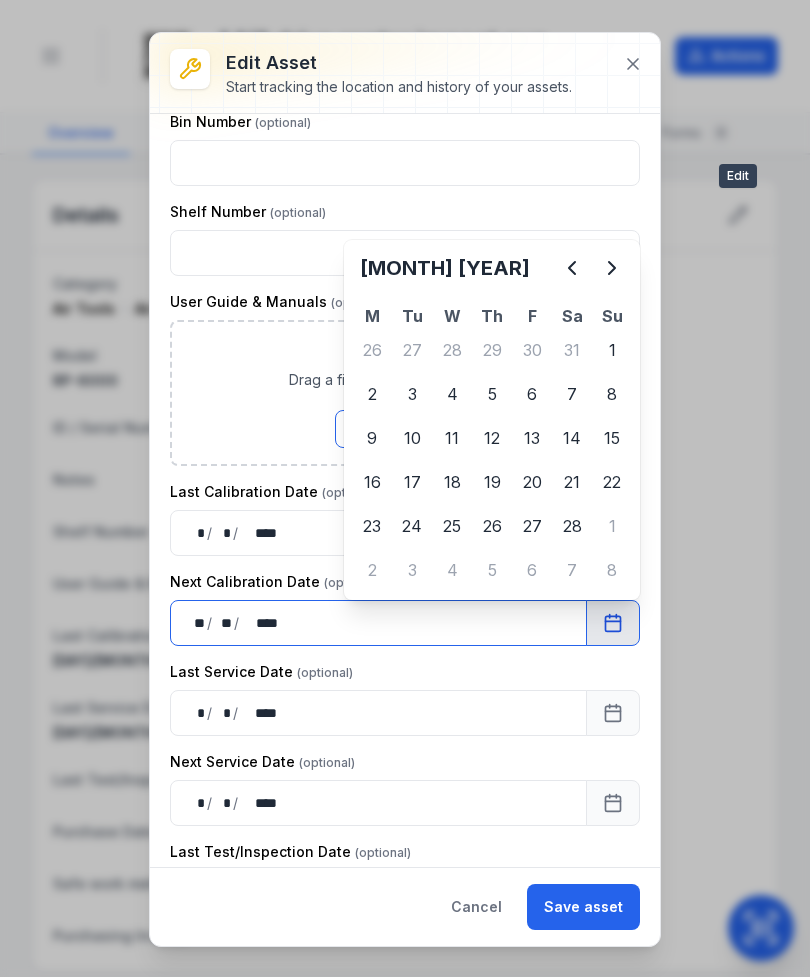 click on "Attach files Drag a file here, or click to browse. Browse Files Take Photos" at bounding box center (405, 393) 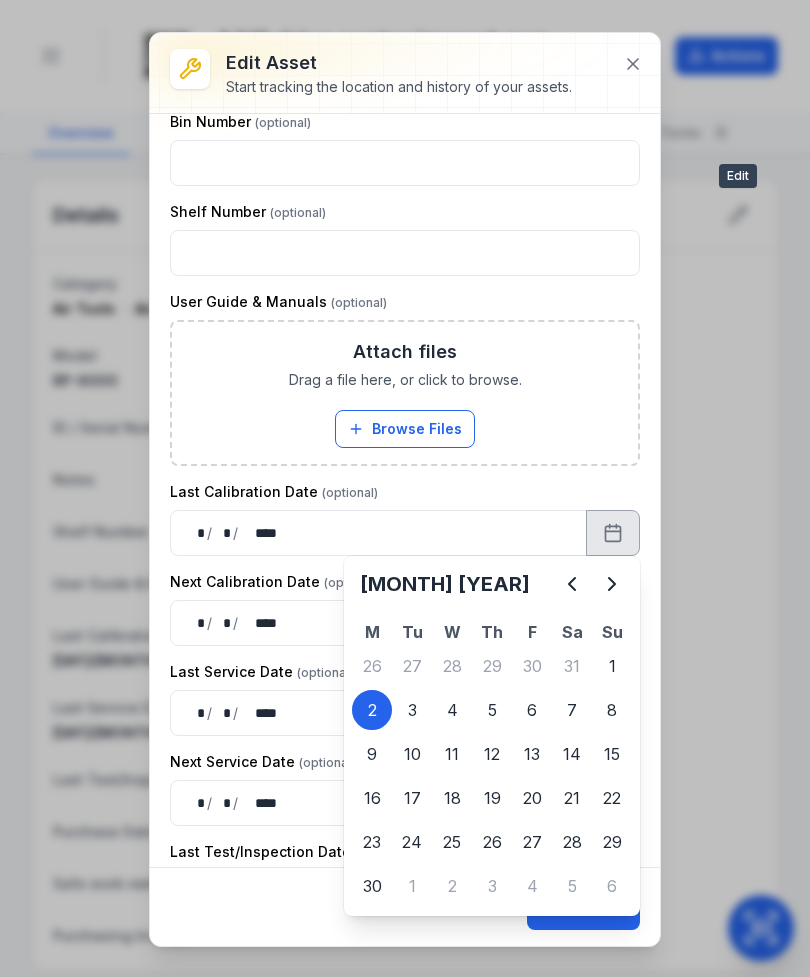click 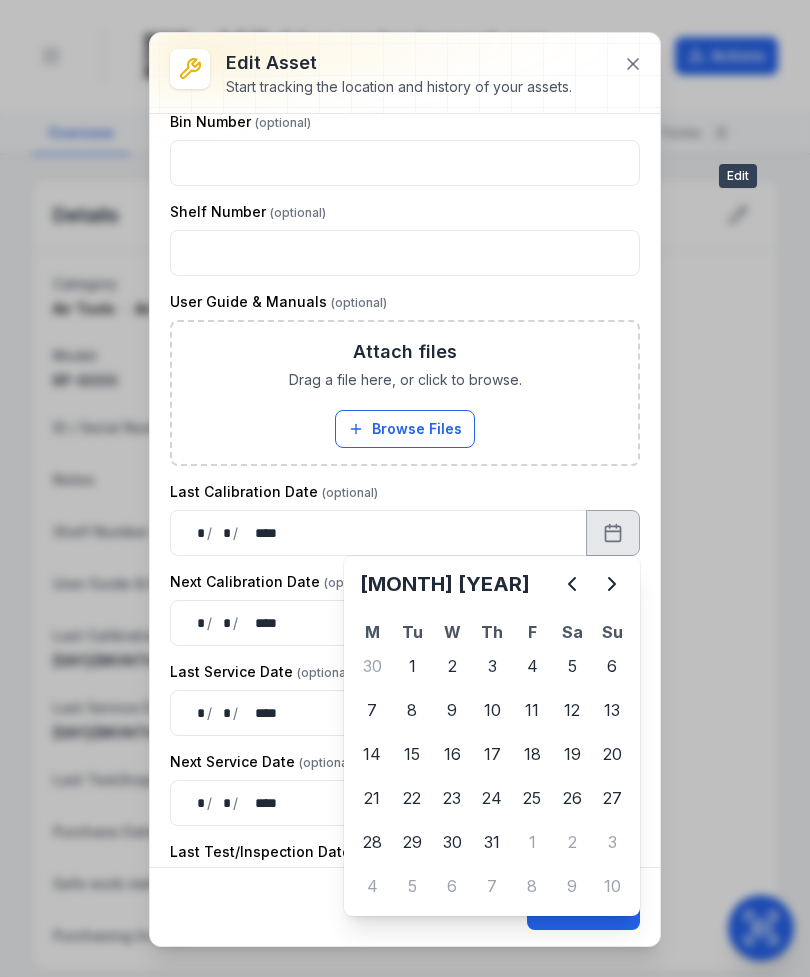 click 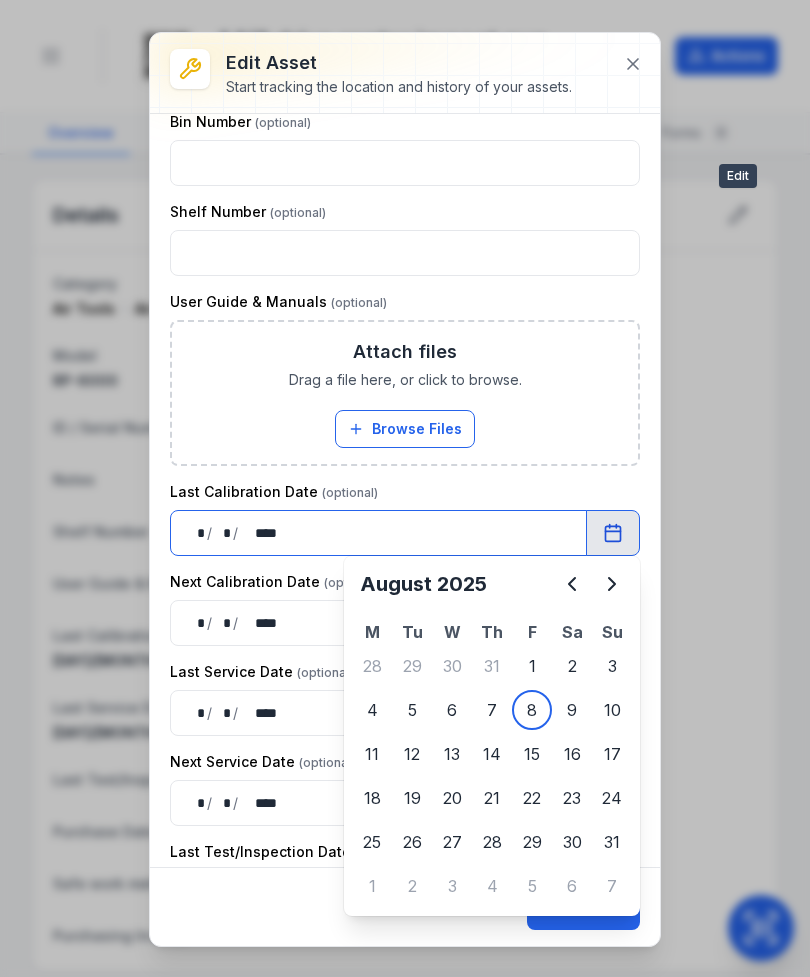 click on "** * / ** * / **** ****" at bounding box center [378, 713] 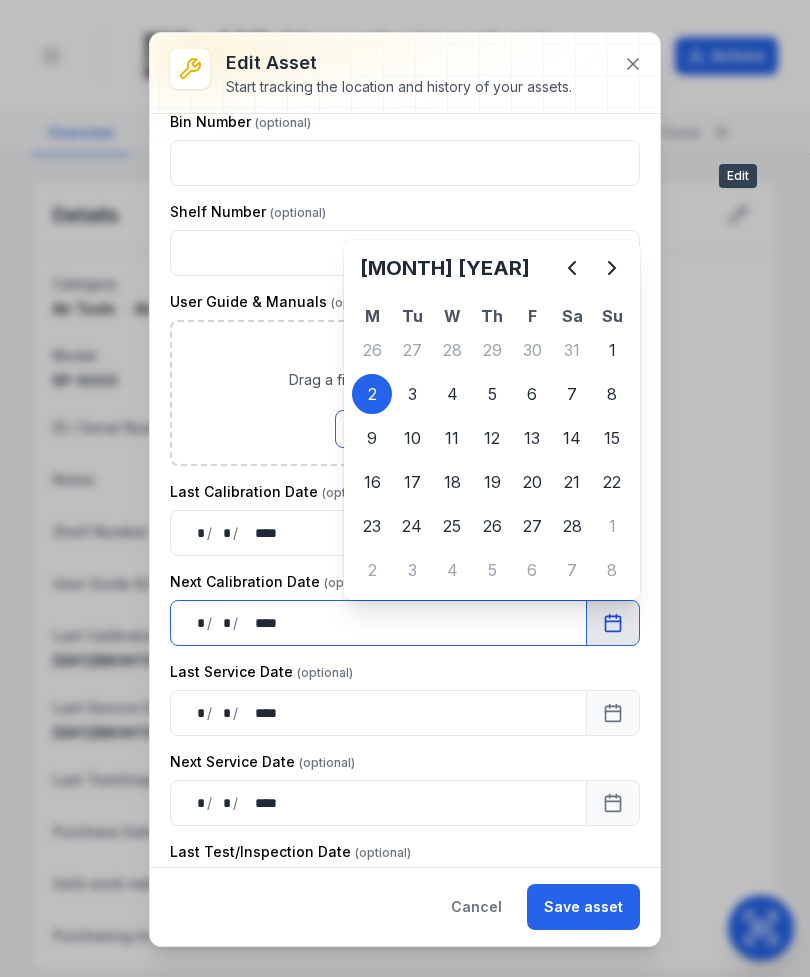 click on "Attach files Drag a file here, or click to browse. Browse Files Take Photos" at bounding box center (405, 393) 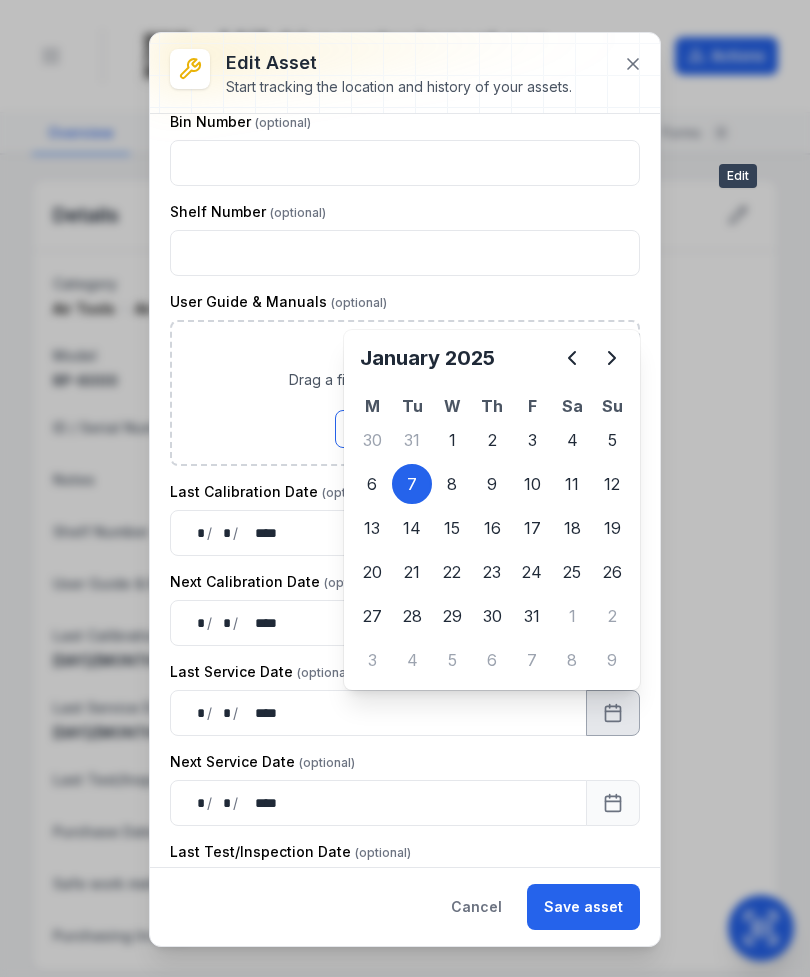 click 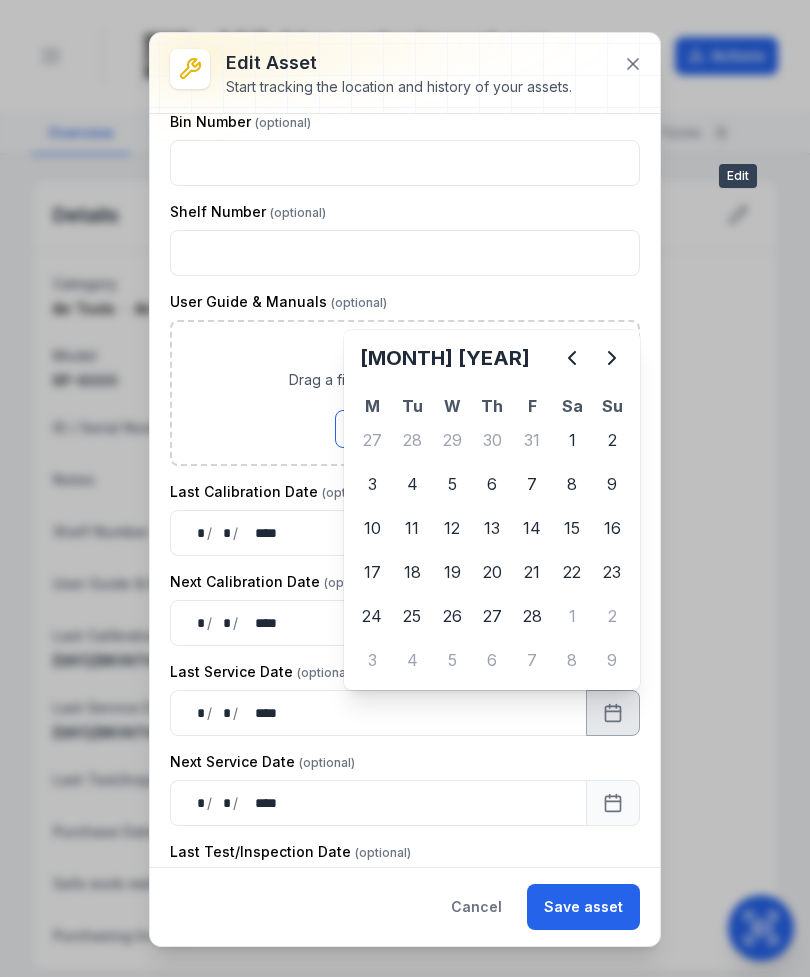 click 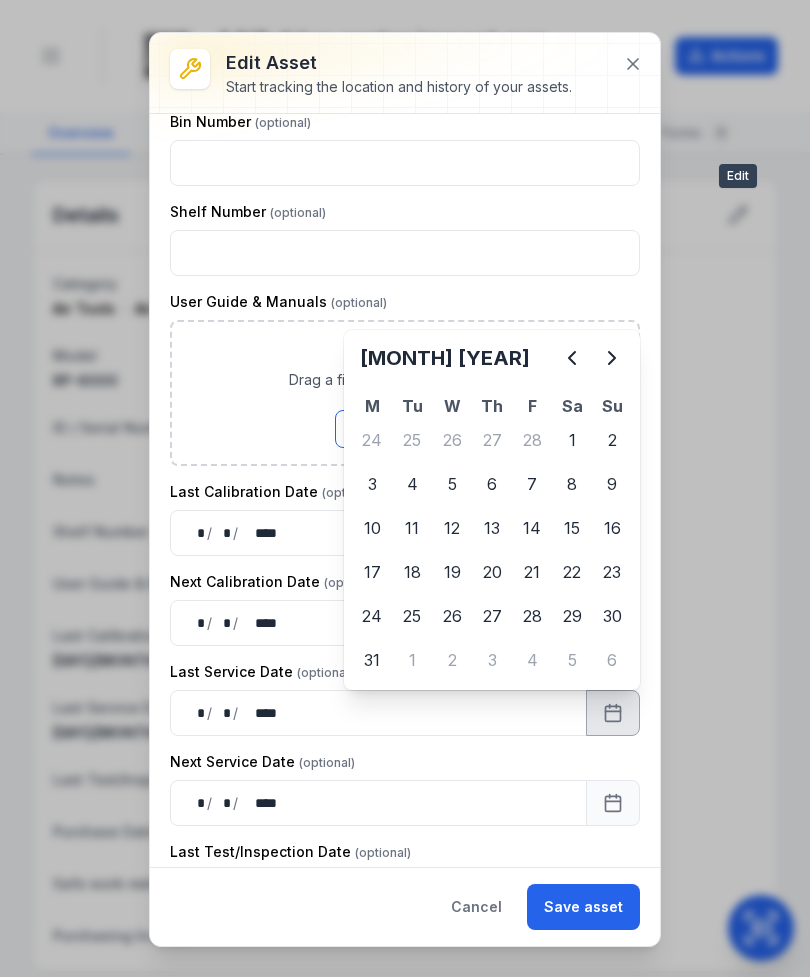 click 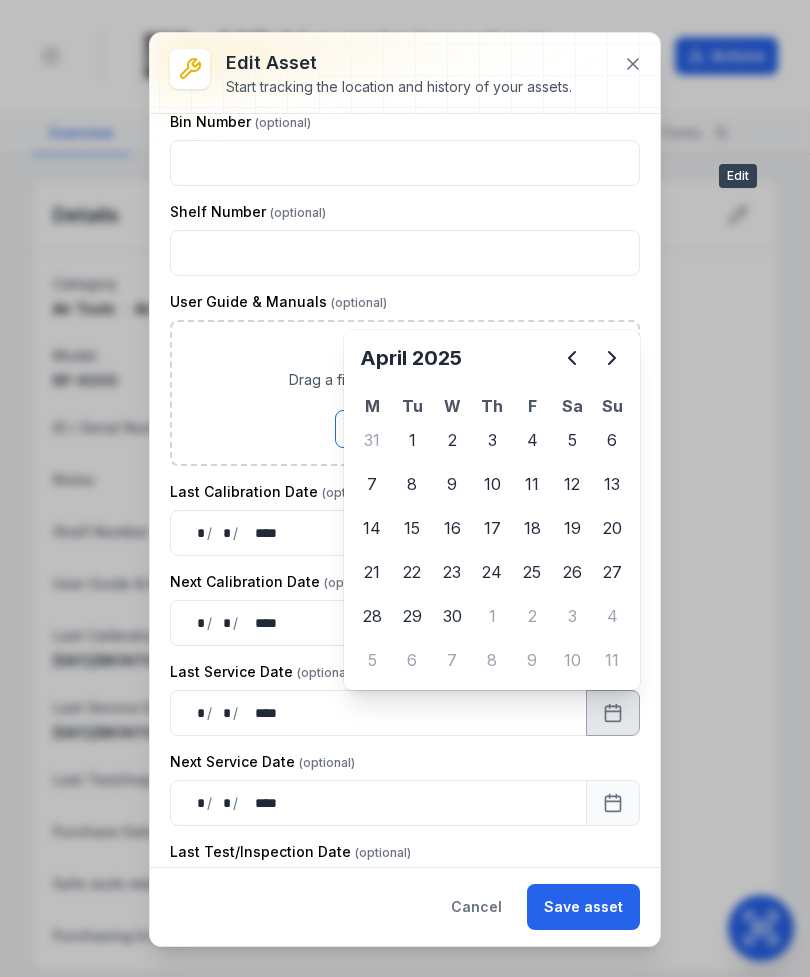 click 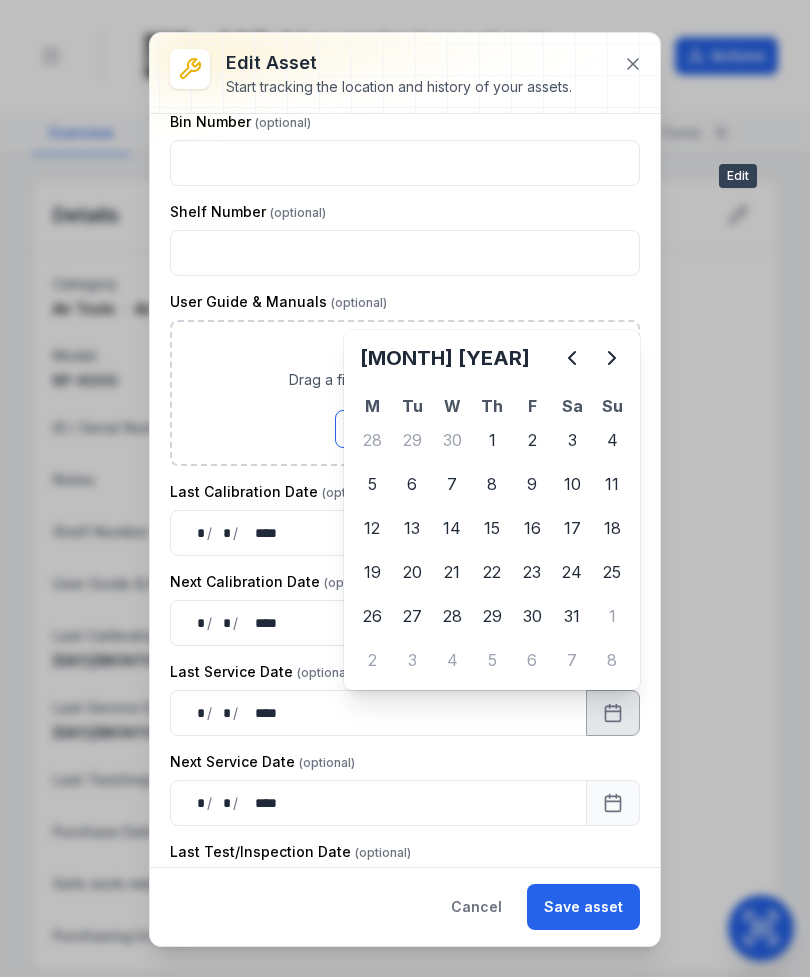 click 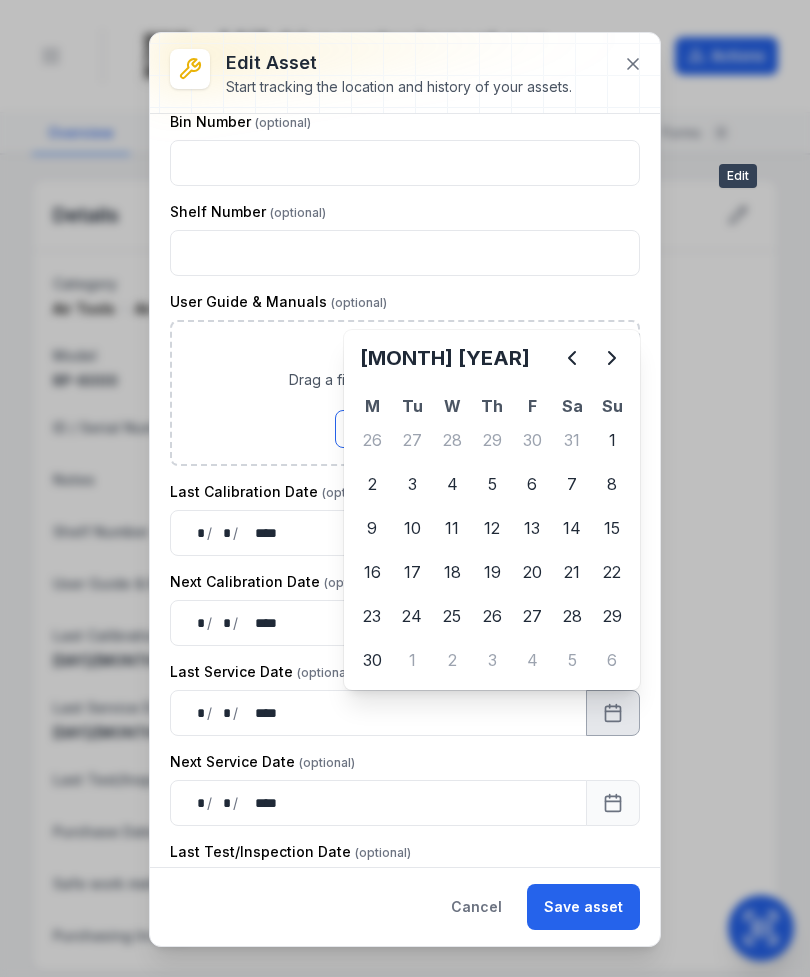 click 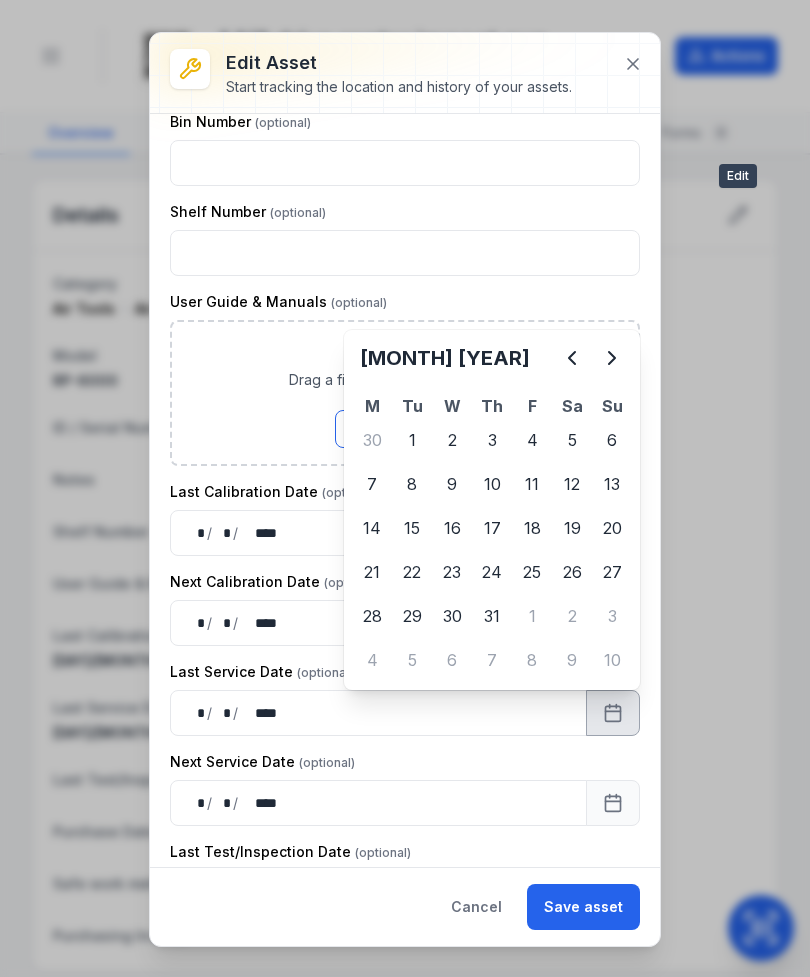 click at bounding box center [612, 358] 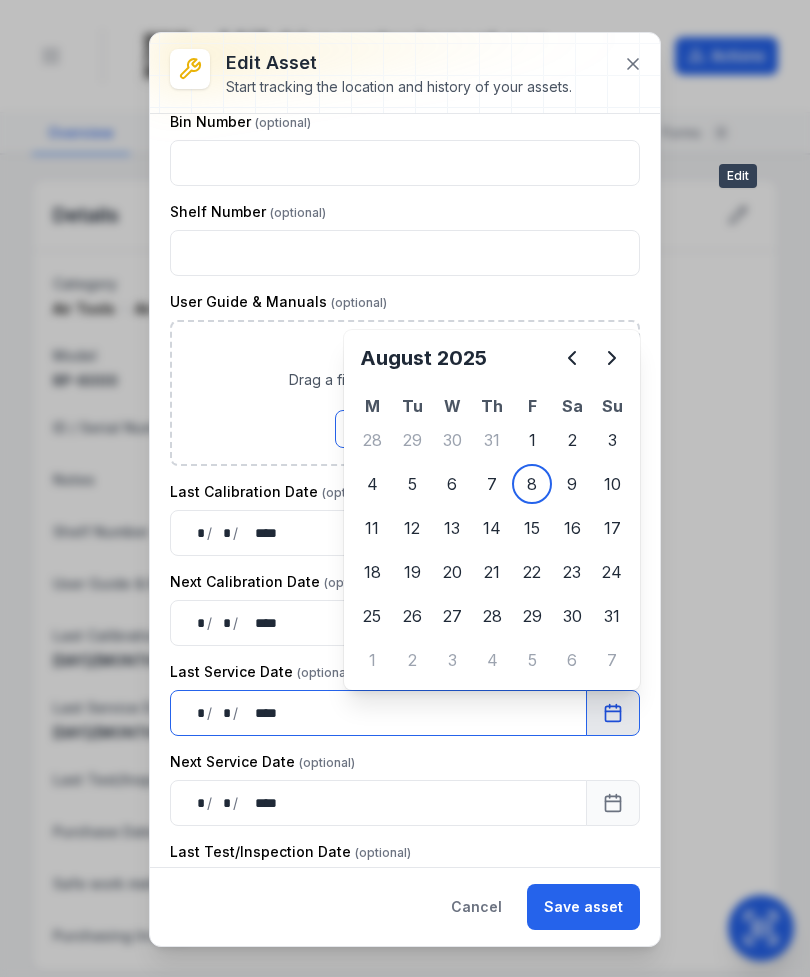 click on "Last Calibration Date" at bounding box center (405, 492) 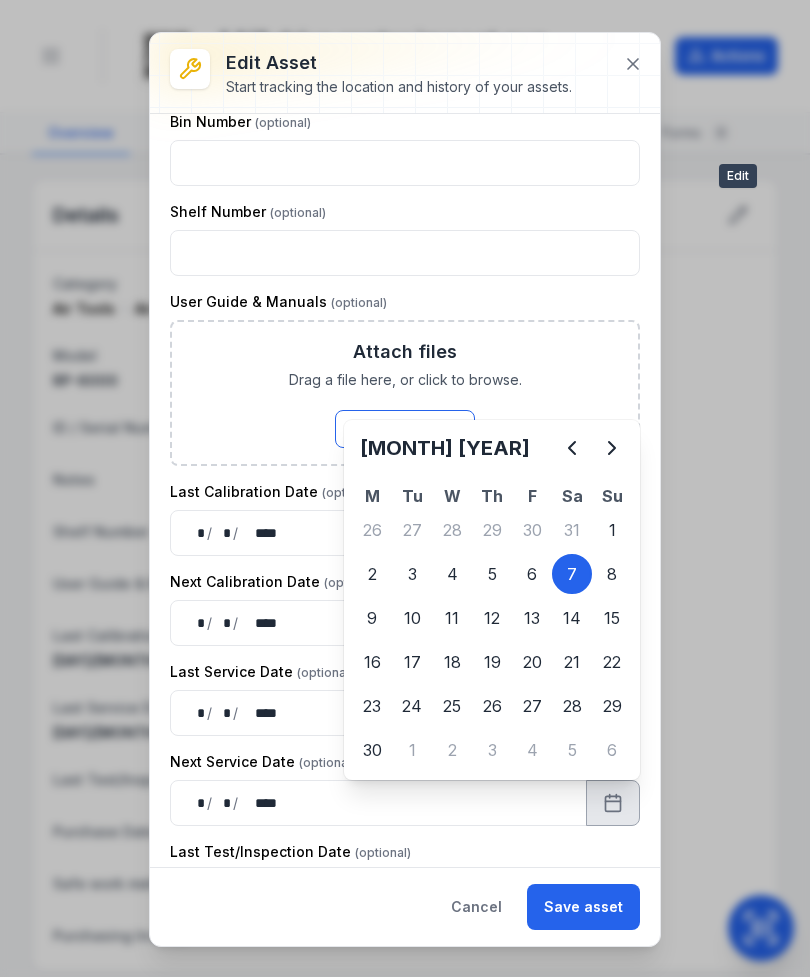 click 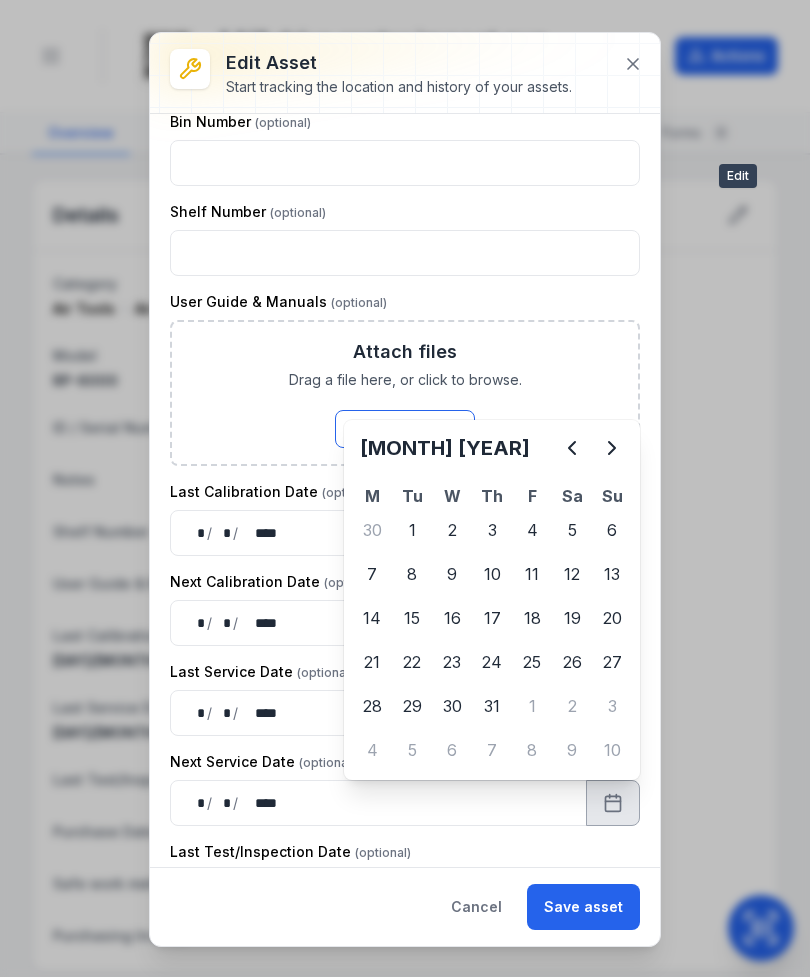 click 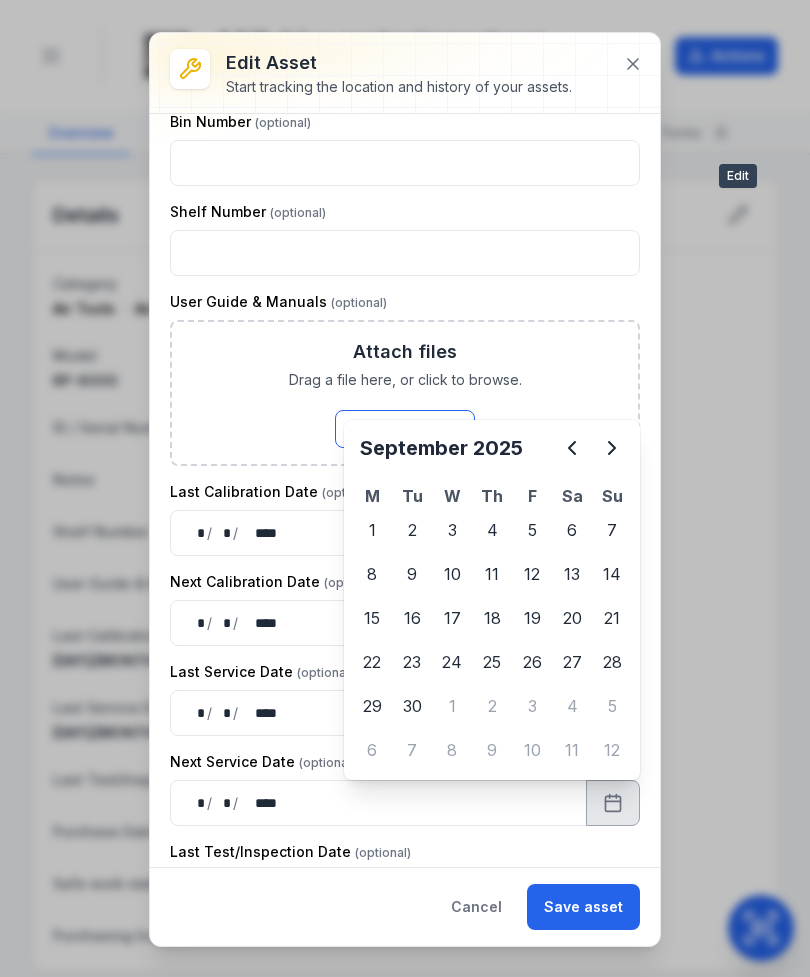 click 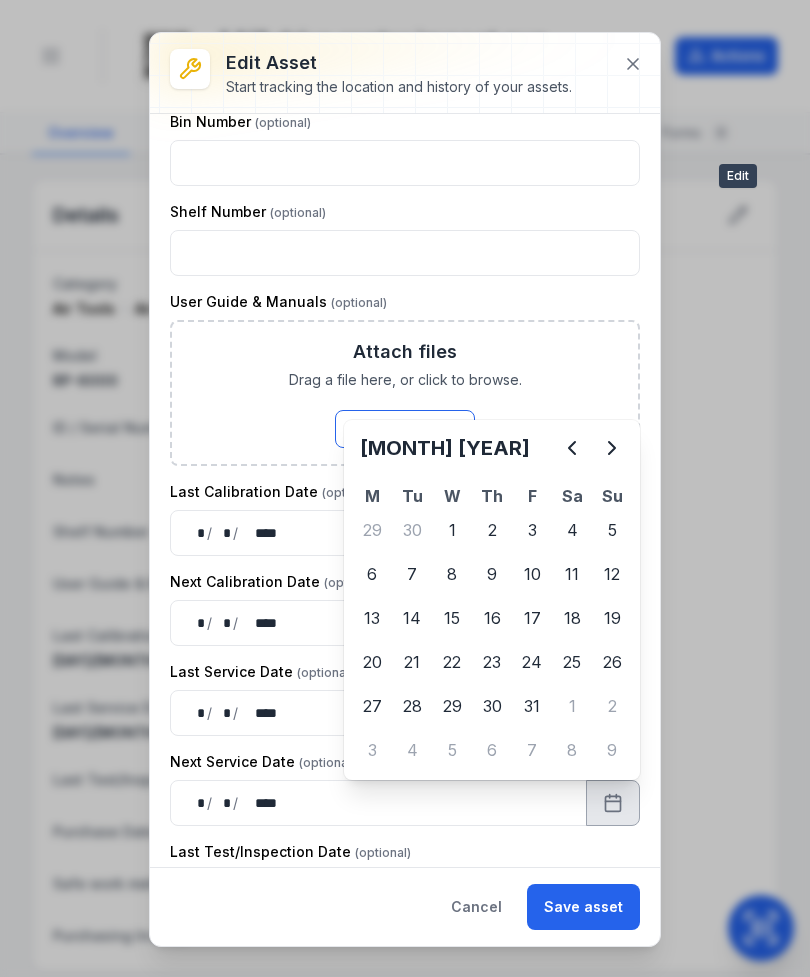click 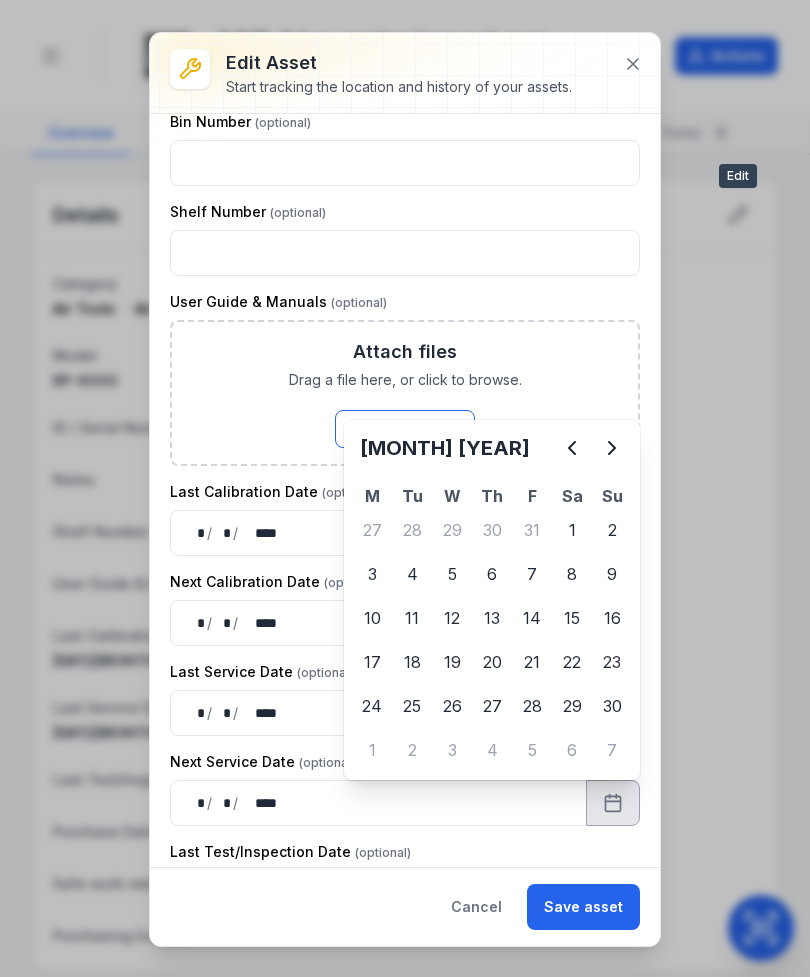 click 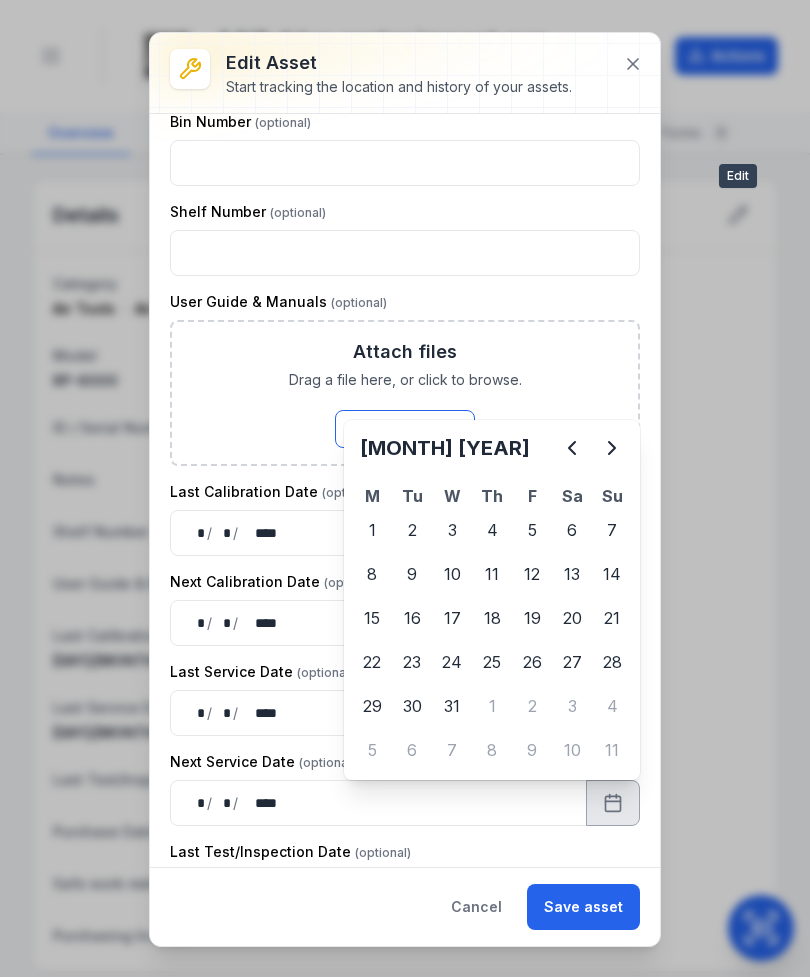 click 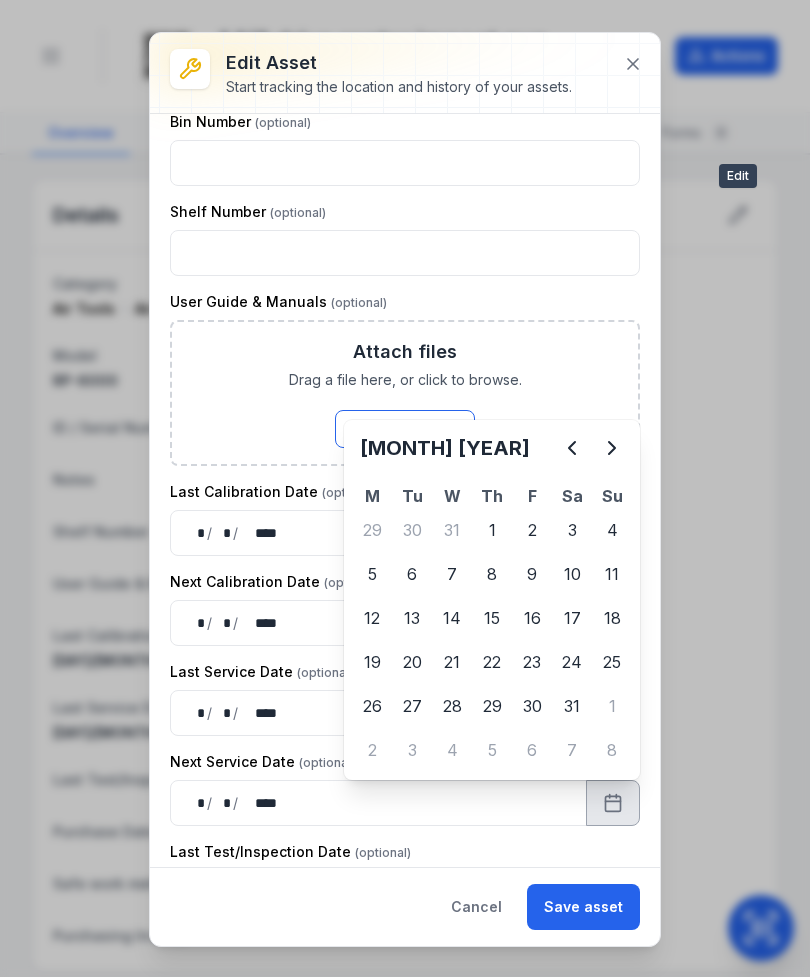 click 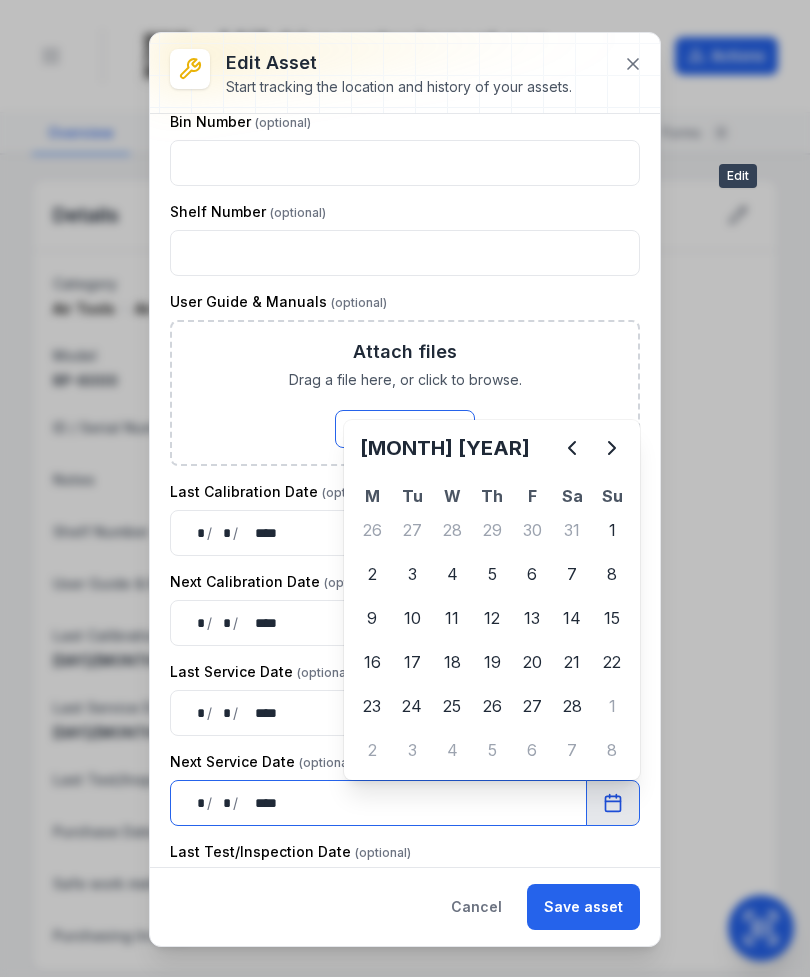 click on "Next Calibration Date" at bounding box center (405, 582) 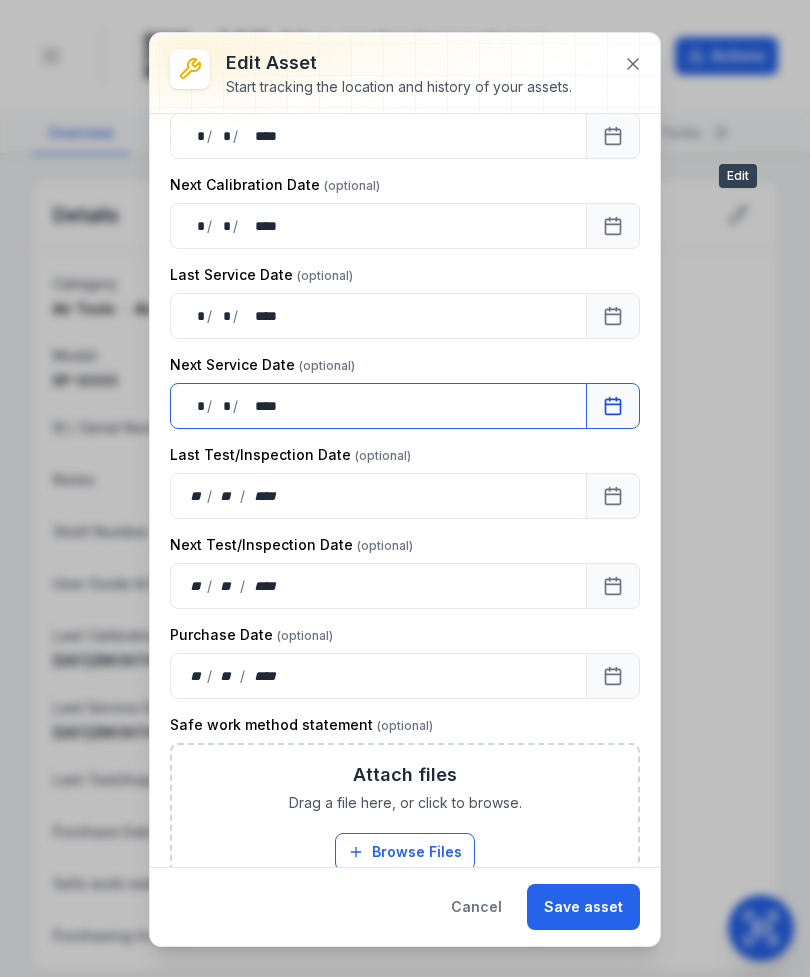 scroll, scrollTop: 1080, scrollLeft: 0, axis: vertical 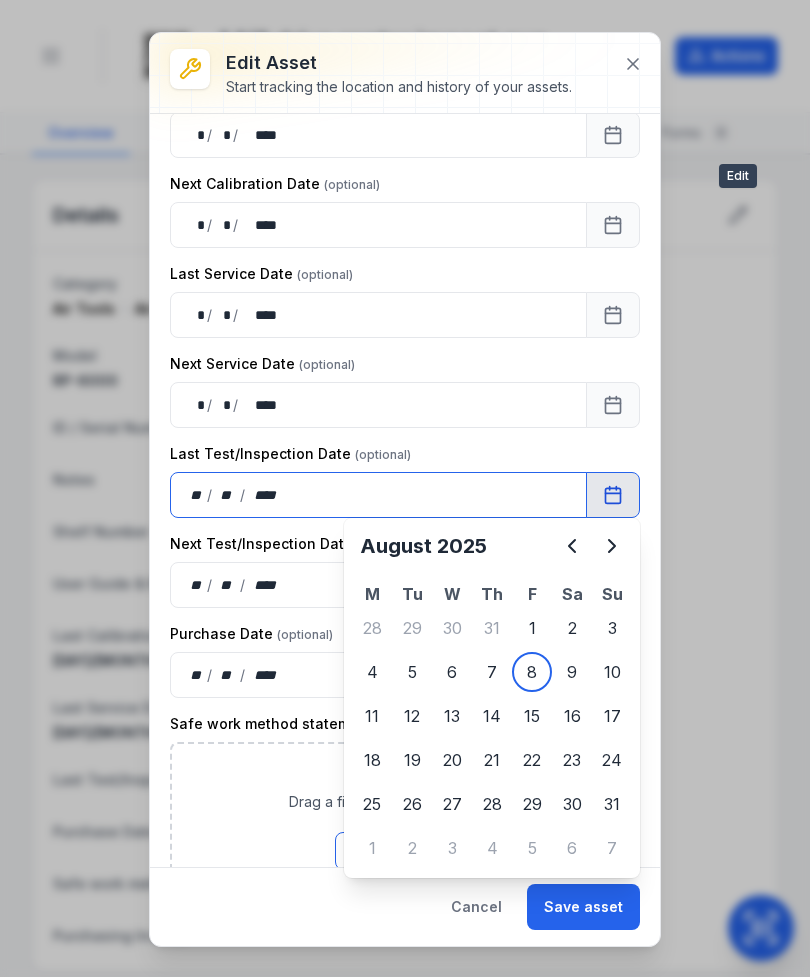 click on "** / ** / ****" at bounding box center [378, 675] 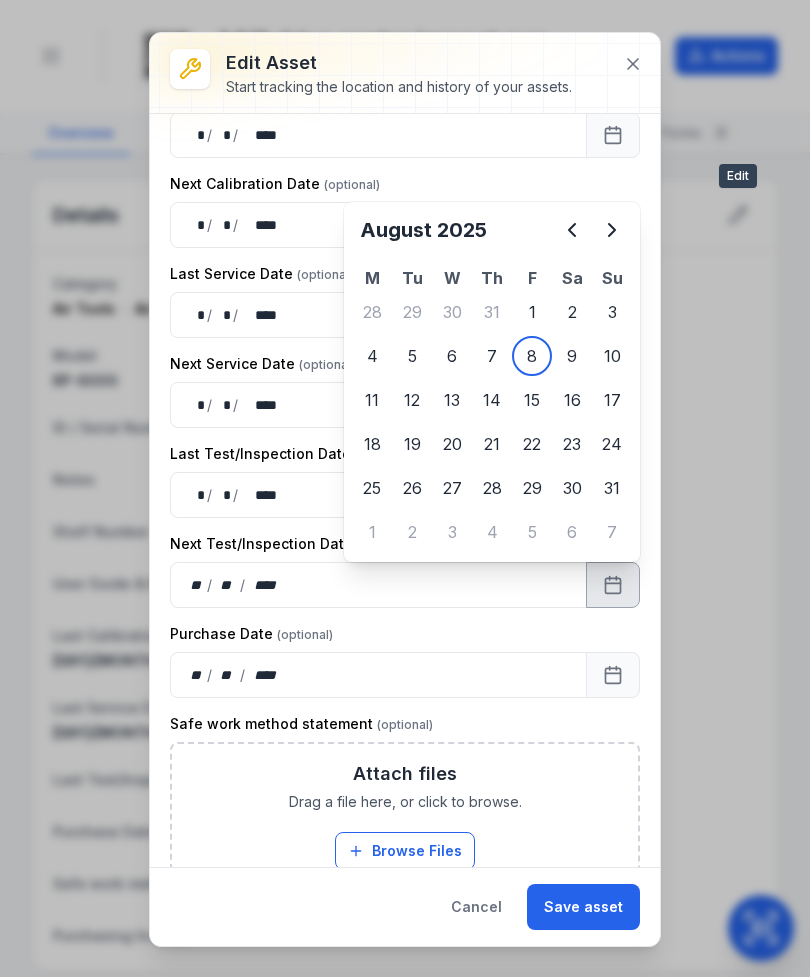 click 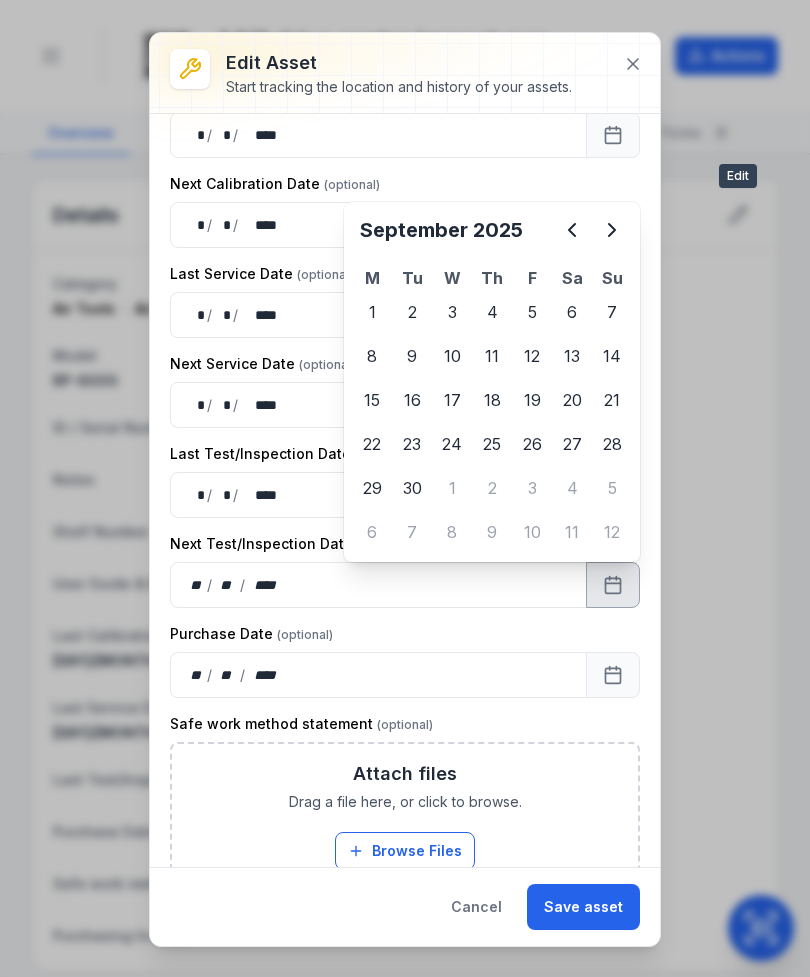 click 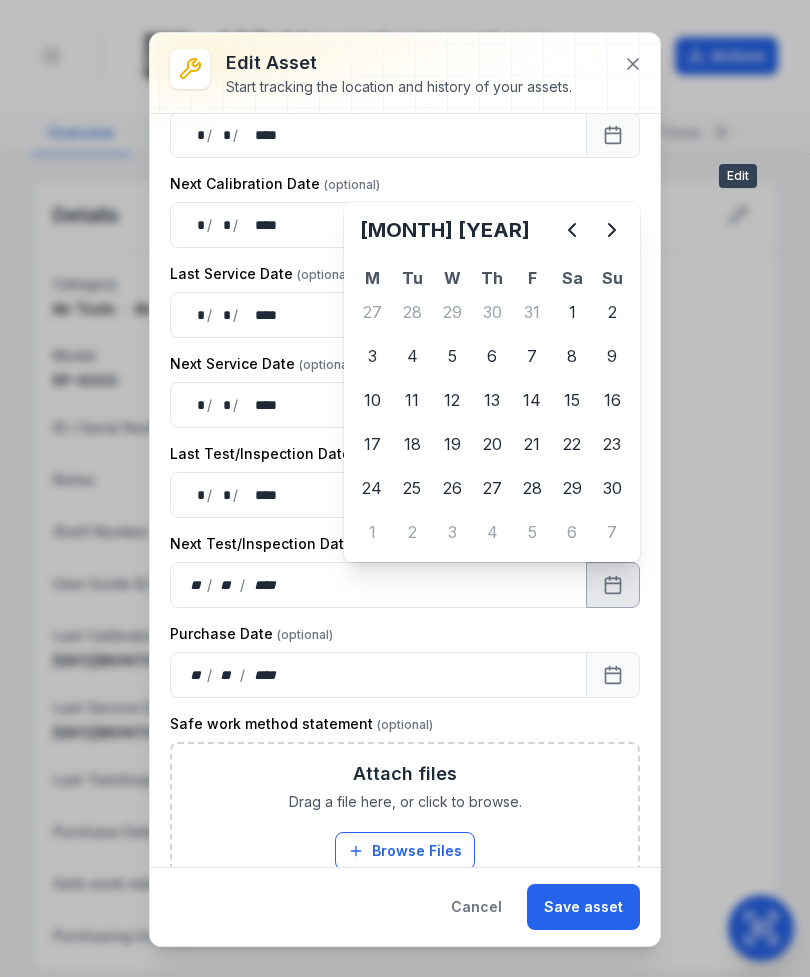click 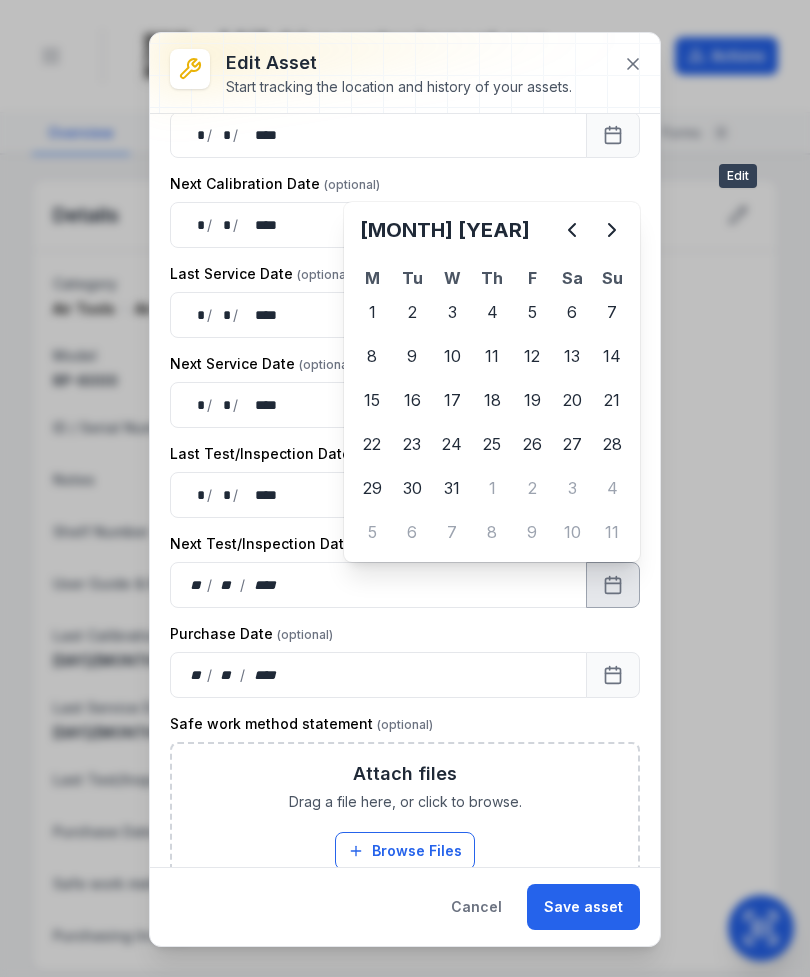 click 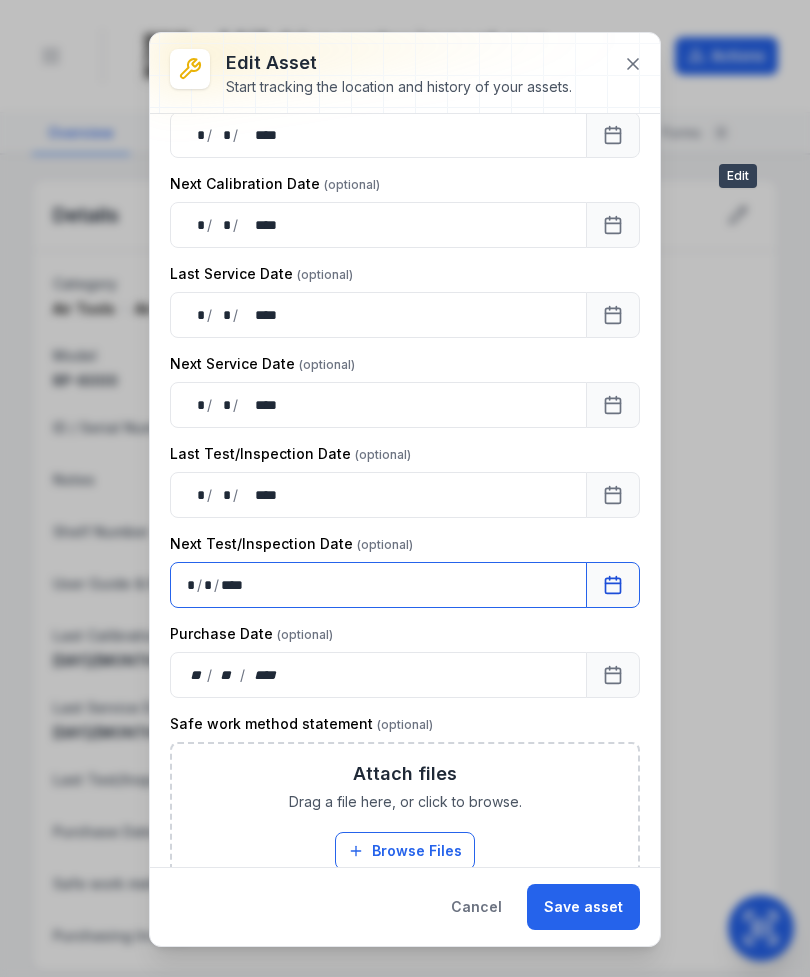 click on "Last Calibration Date: ** * / ** * / **** ****
Next Calibration Date: ** * / ** * / **** ****
Last Service Date: ** * / ** * / **** ****
Next Service Date: ** * / ** * / **** ****
Last Test/Inspection Date: ** * / ** * / **** ****
Next Test/Inspection Date: ** * / ** * / **** ****
Purchase Date: ** / ** / ****" at bounding box center [405, 66] 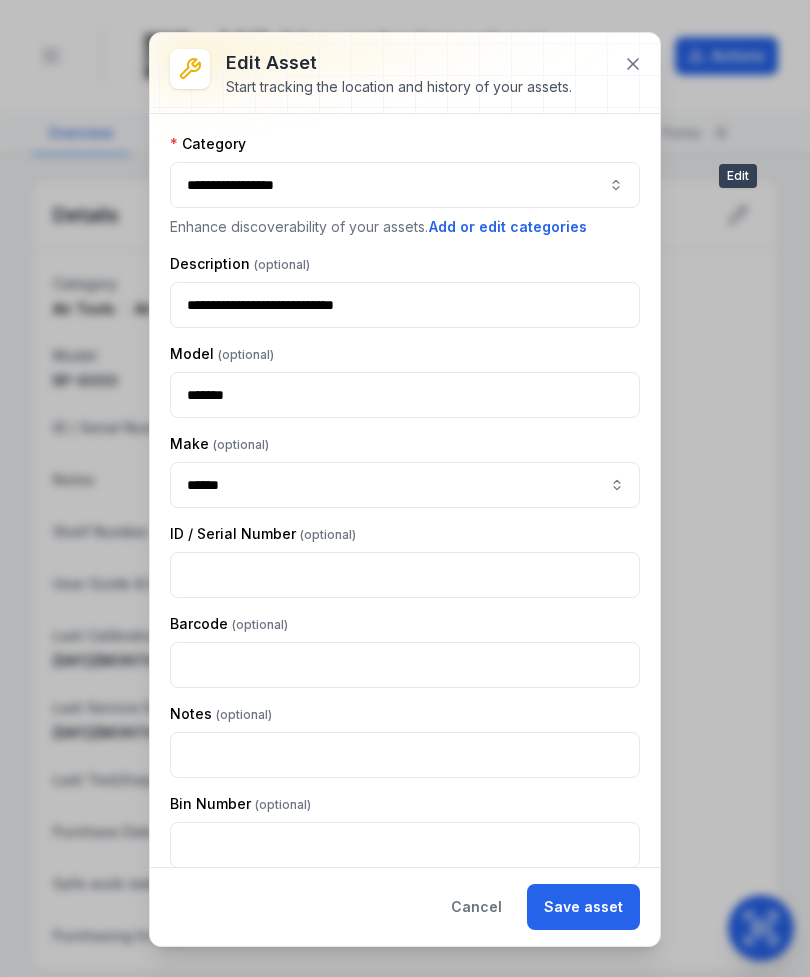 scroll, scrollTop: 0, scrollLeft: 0, axis: both 